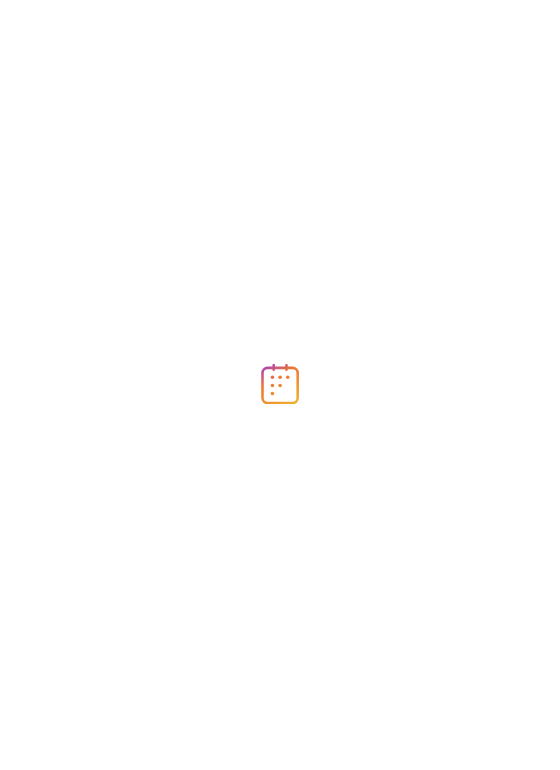 scroll, scrollTop: 0, scrollLeft: 0, axis: both 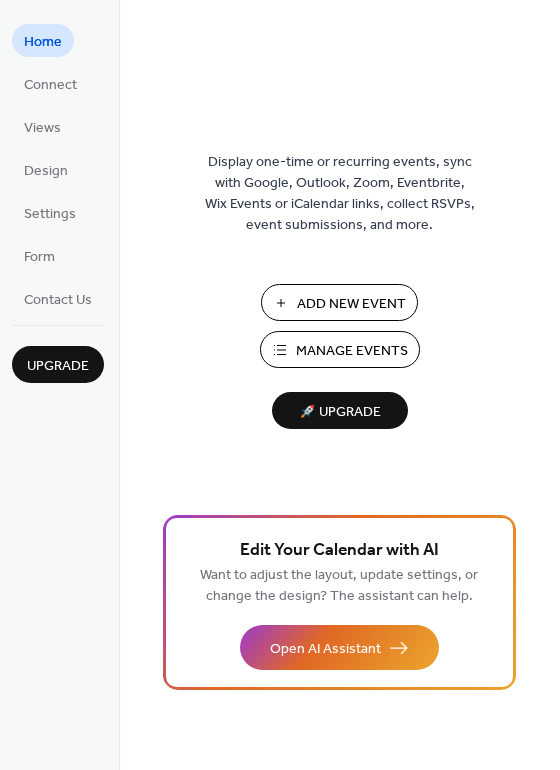 click on "Add New Event" at bounding box center [351, 304] 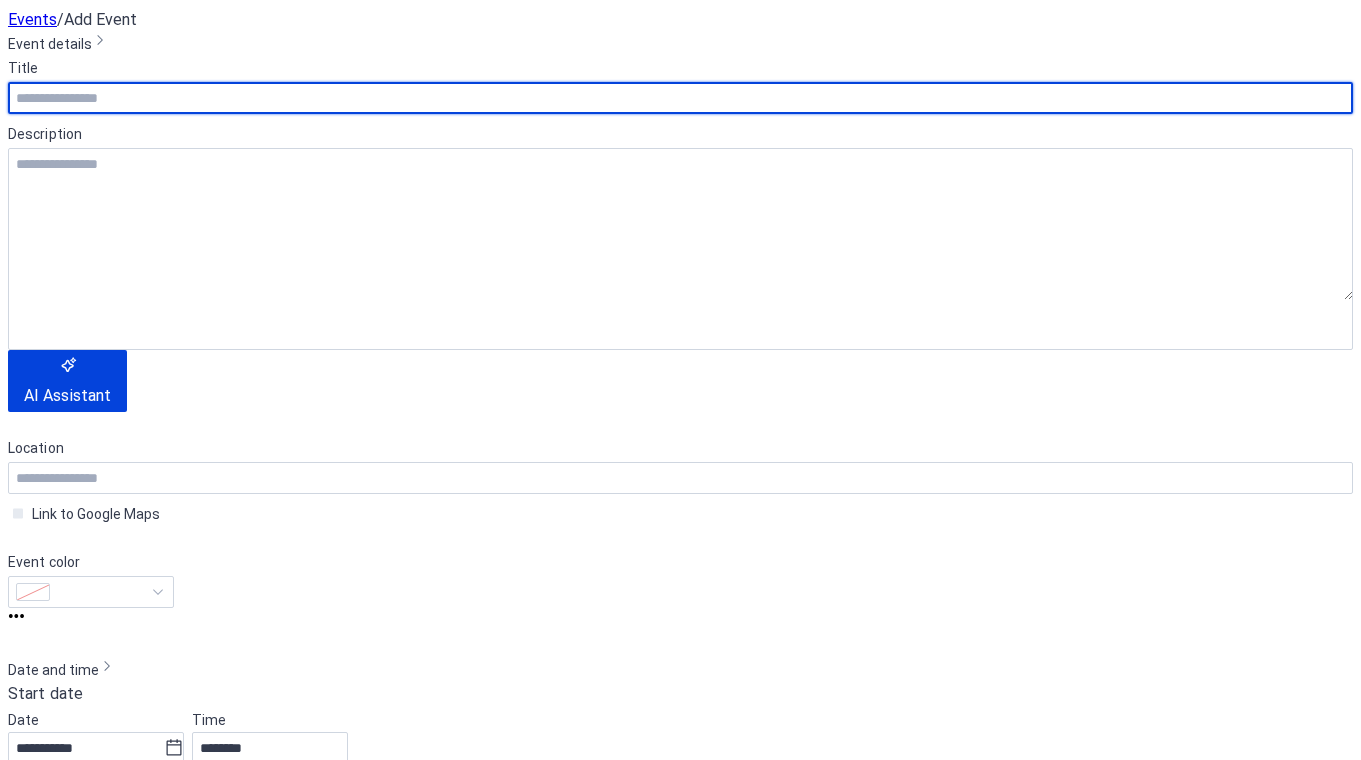 scroll, scrollTop: 0, scrollLeft: 0, axis: both 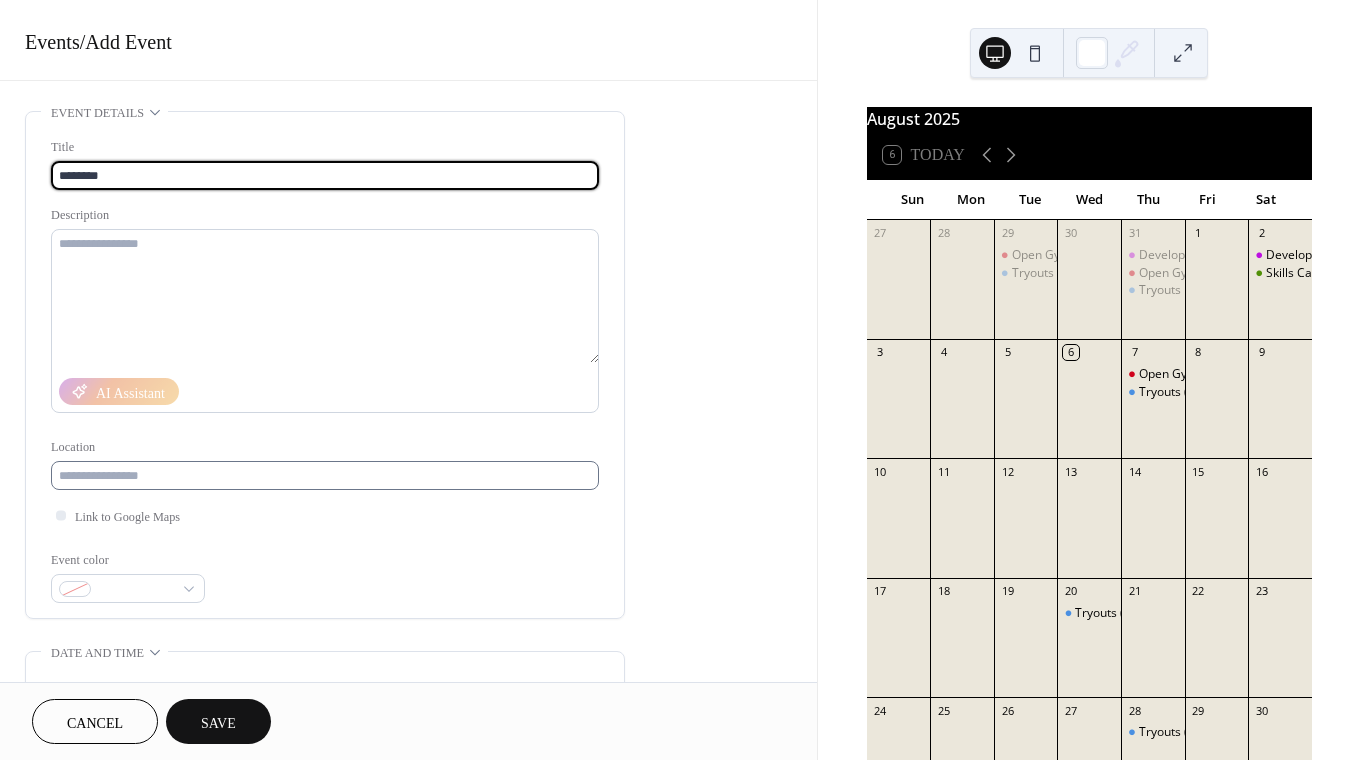 type on "********" 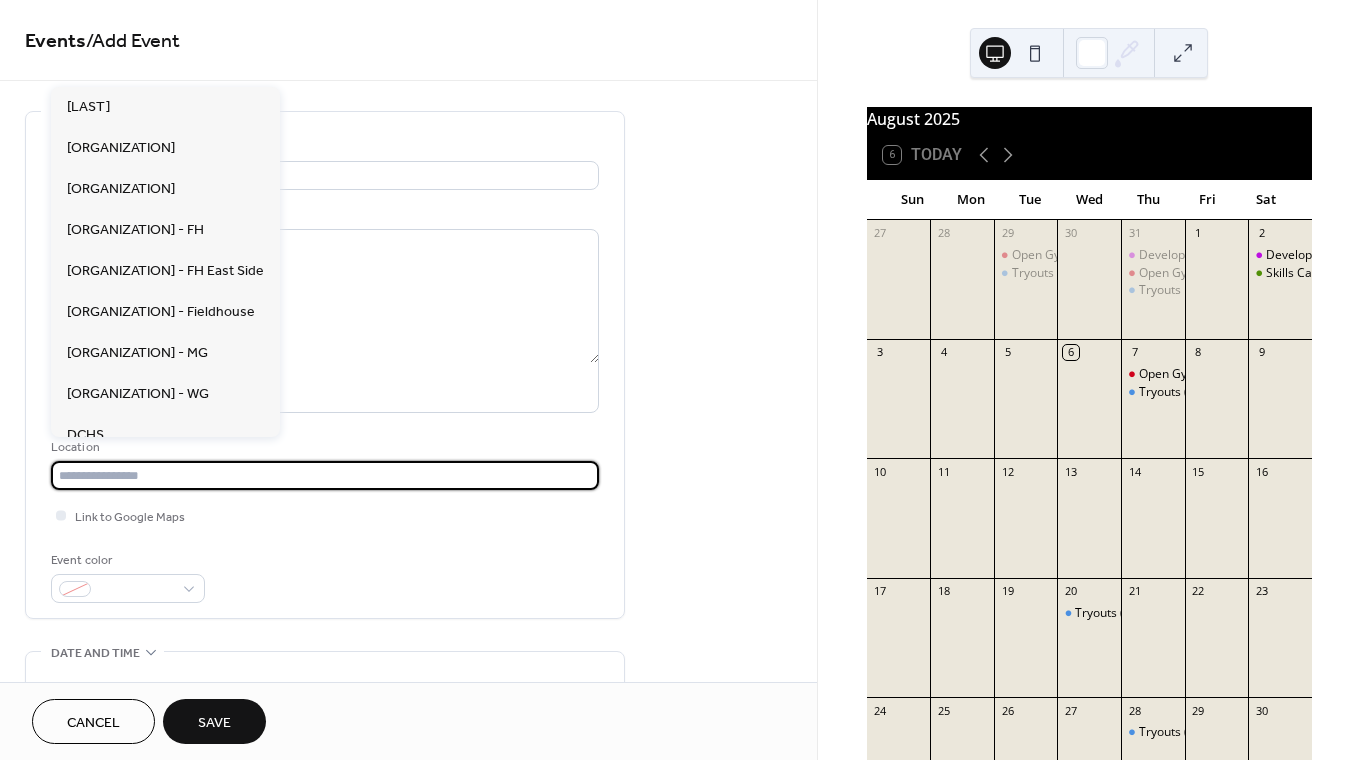 click at bounding box center [325, 475] 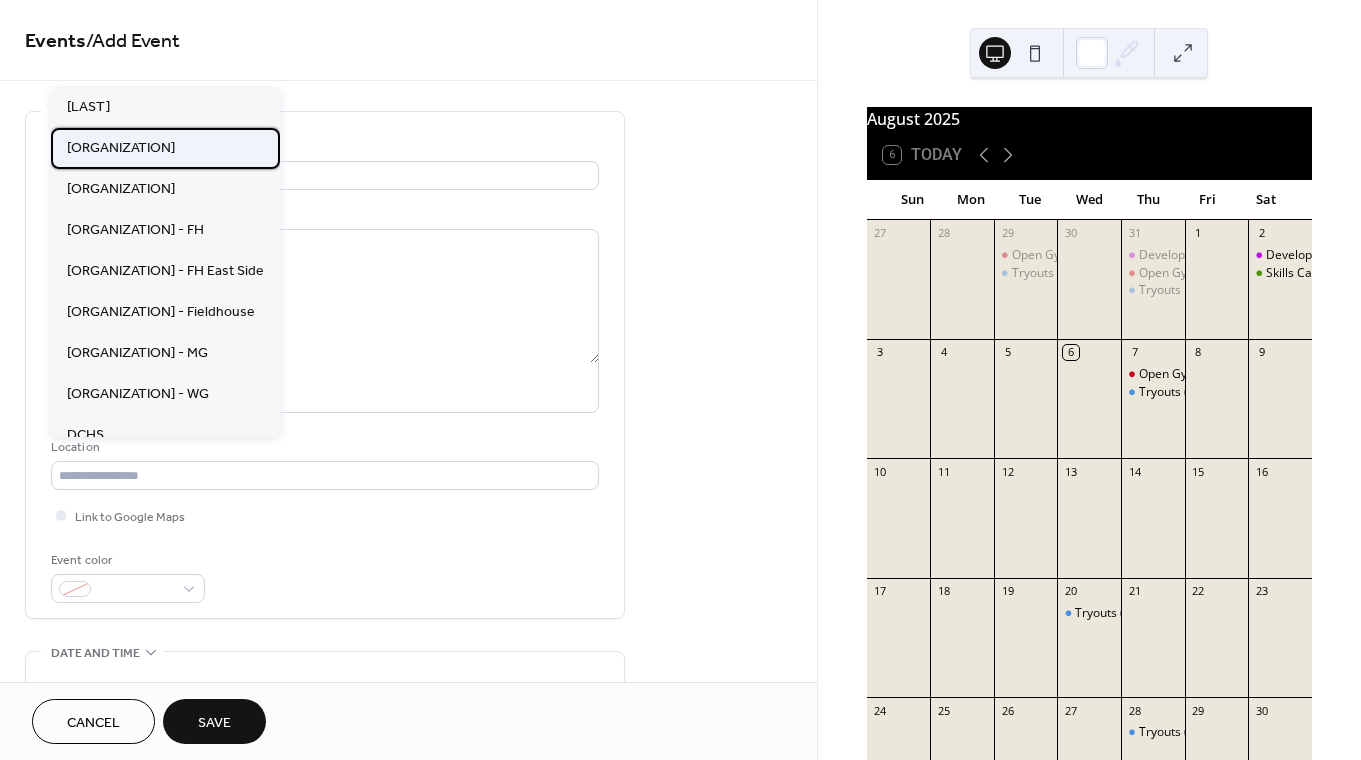 click on "[ORGANIZATION]" at bounding box center (165, 148) 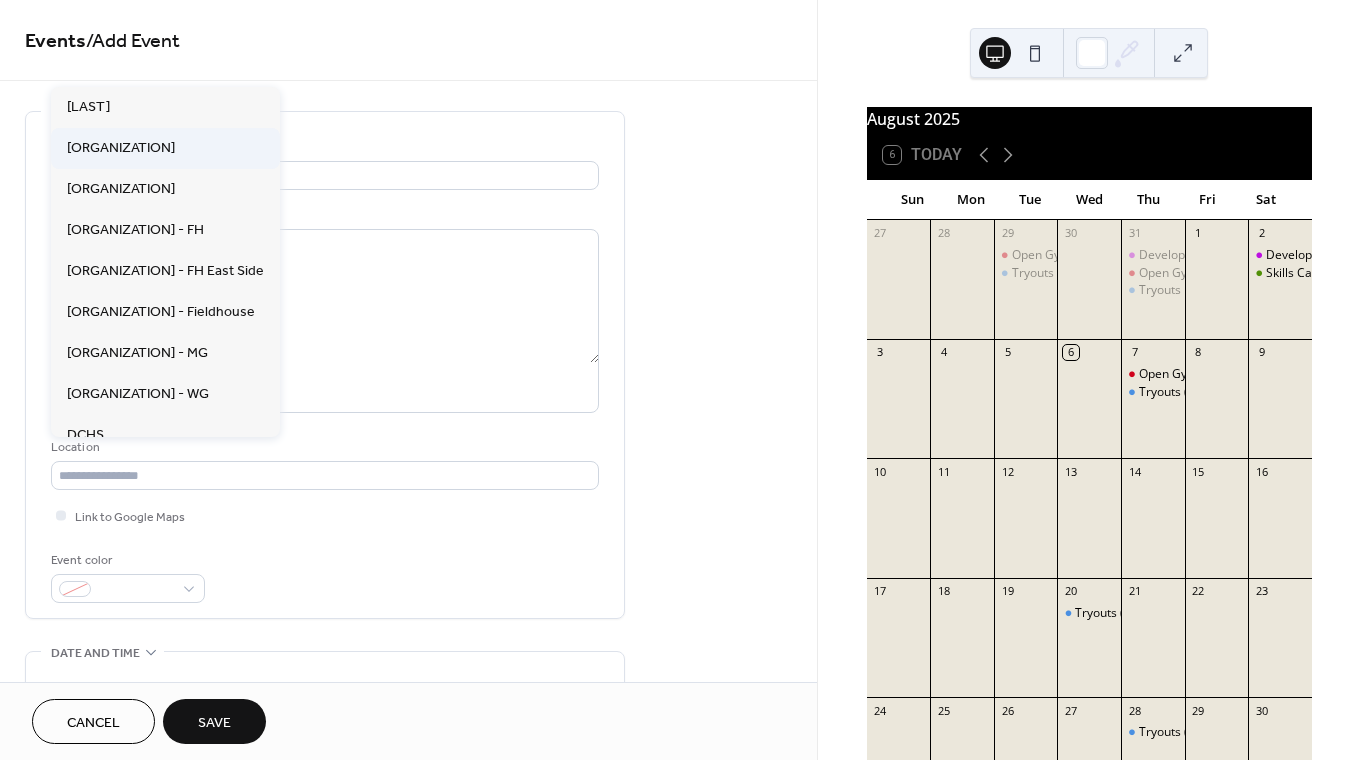 type on "**********" 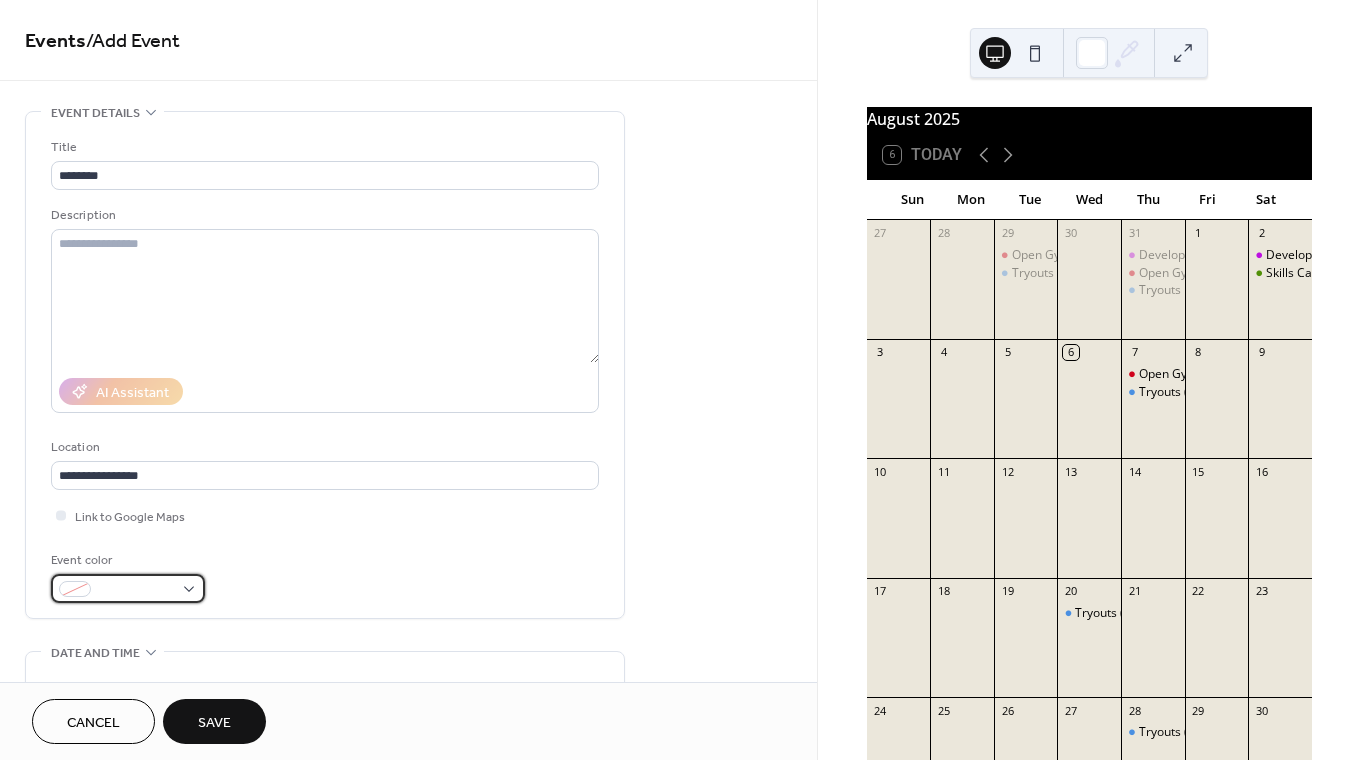 click at bounding box center [128, 588] 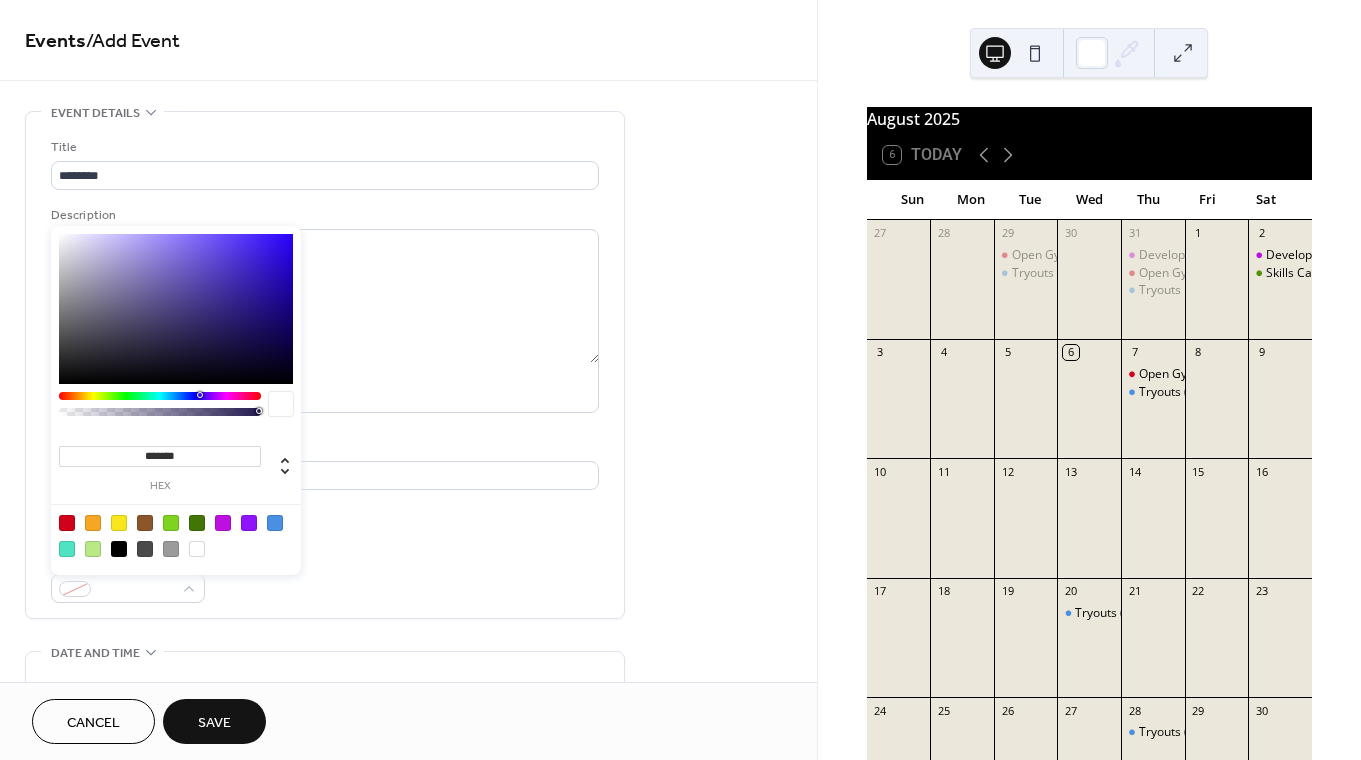 click at bounding box center [67, 523] 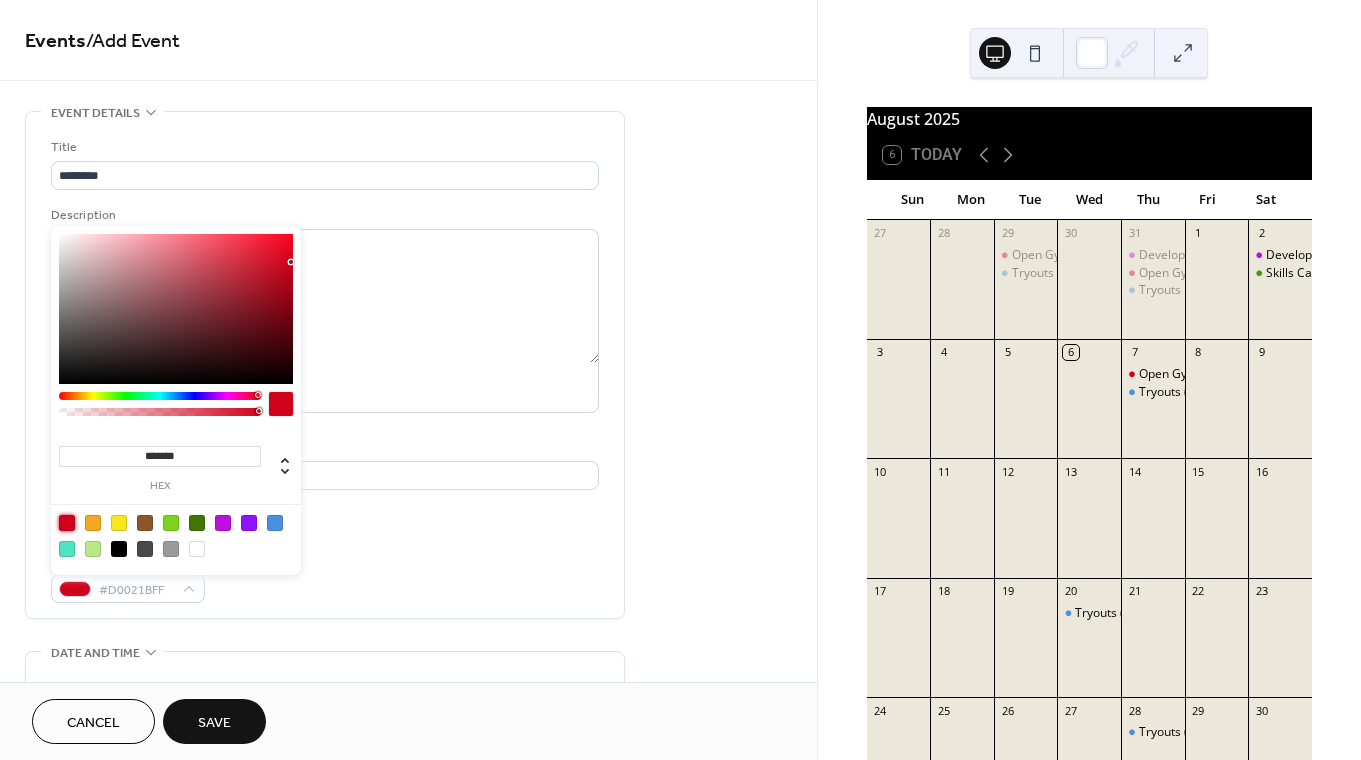 click on "**********" at bounding box center (325, 365) 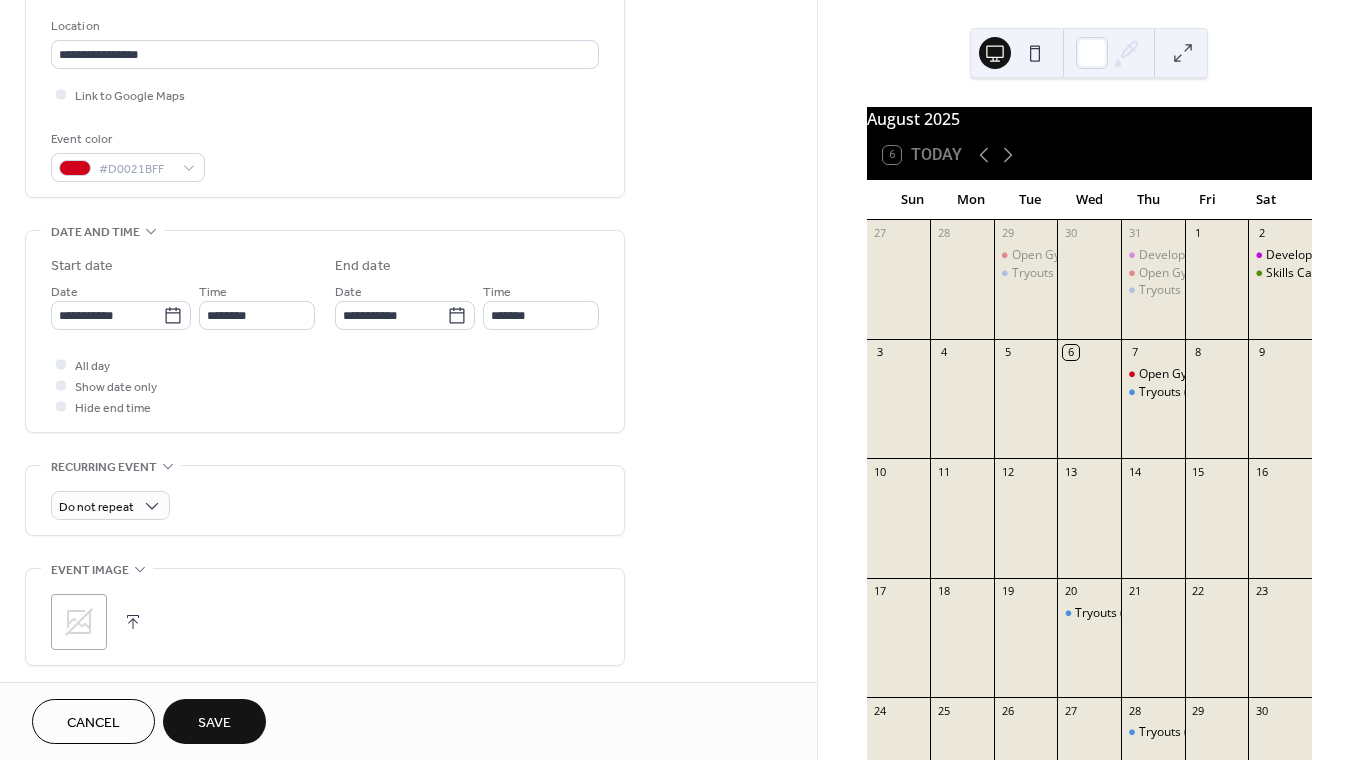 scroll, scrollTop: 422, scrollLeft: 0, axis: vertical 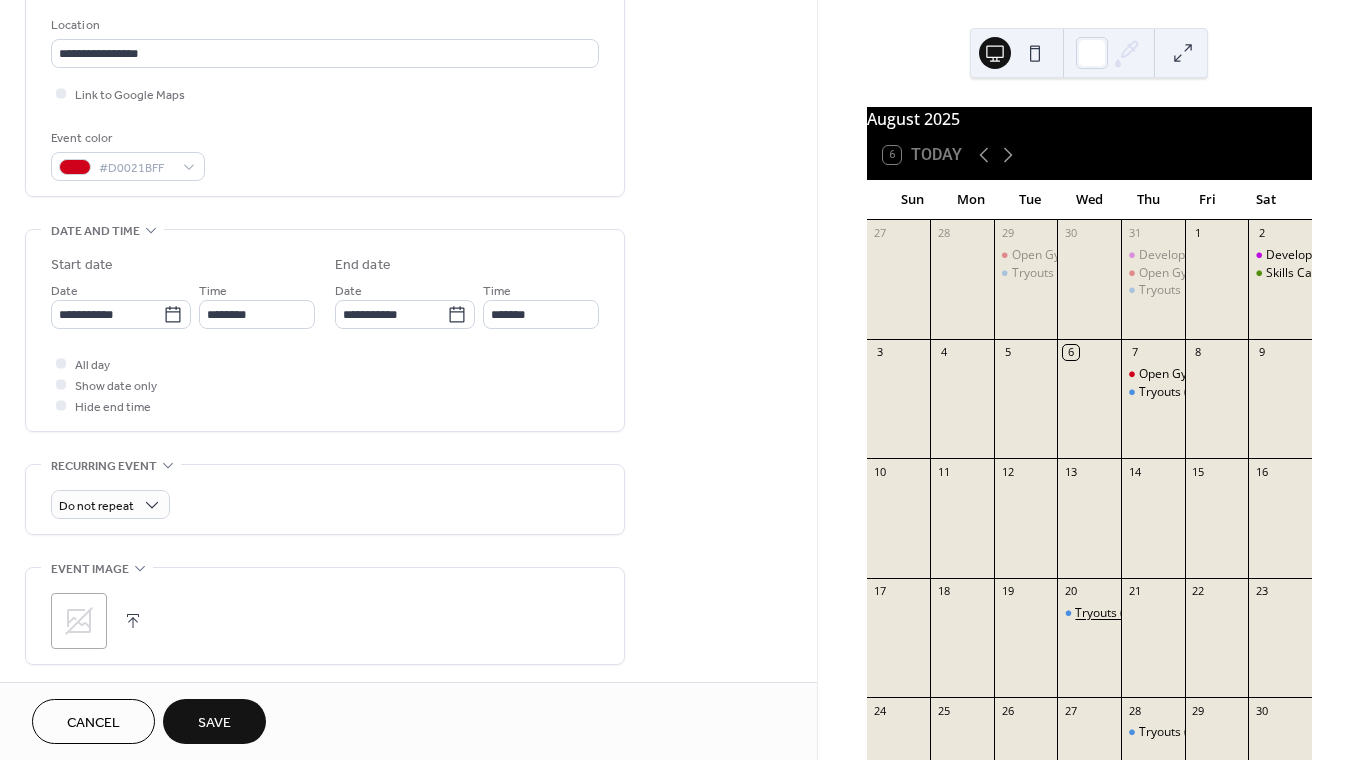click on "Tryouts (15's - 18's)" at bounding box center [1129, 613] 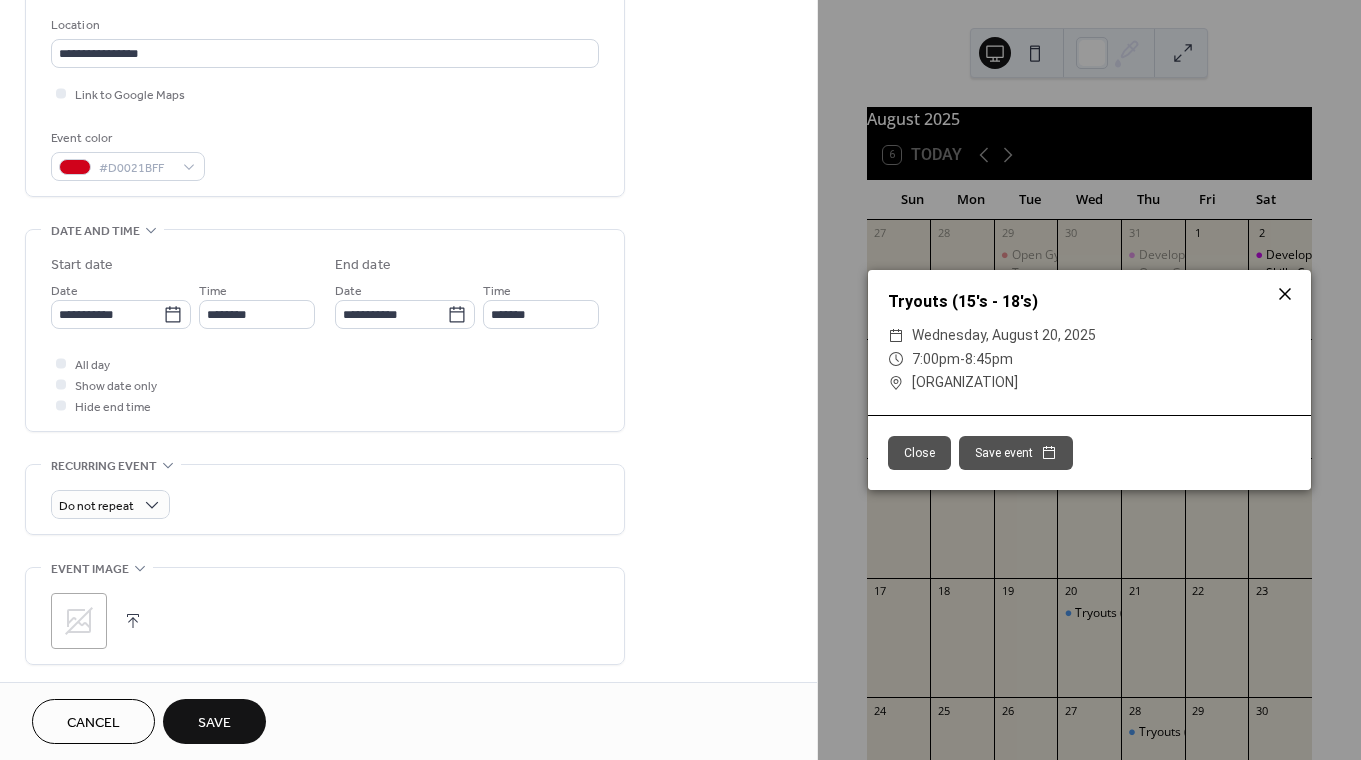 click 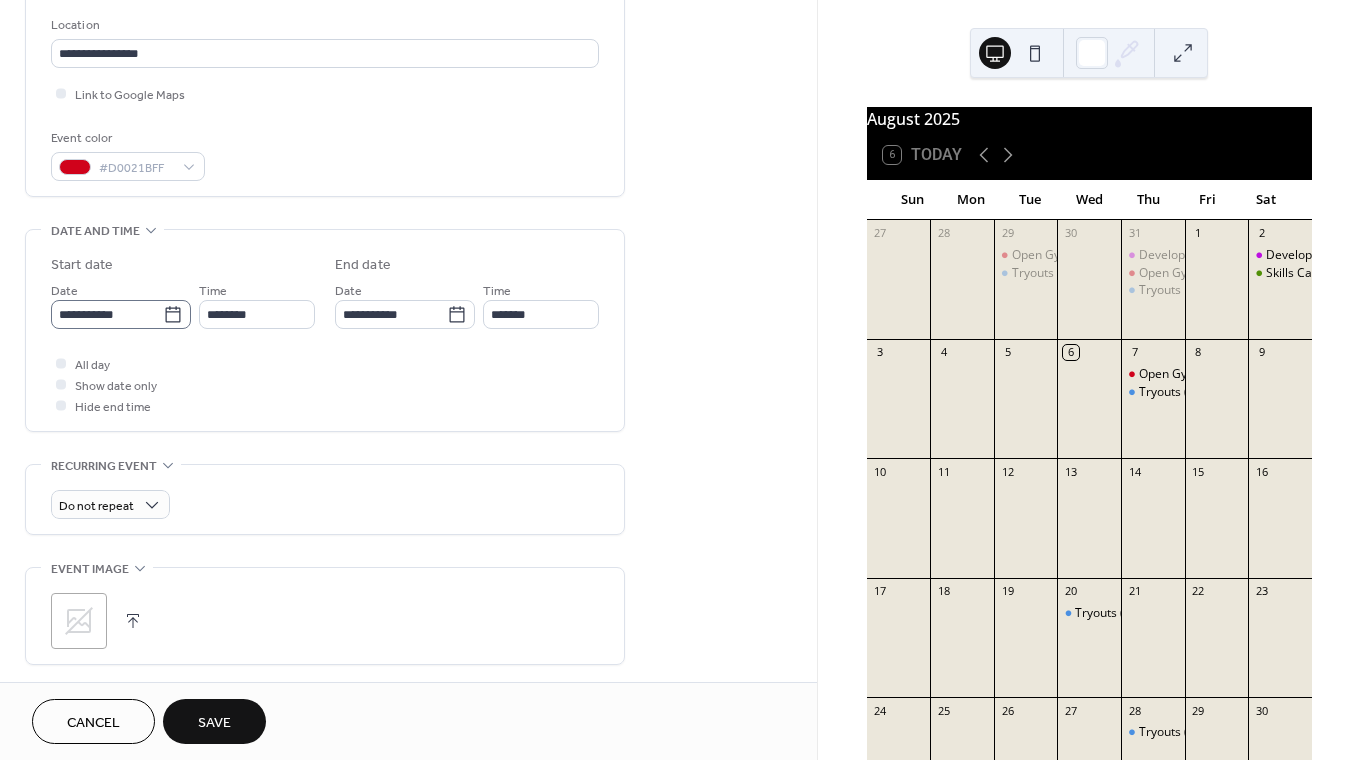 click 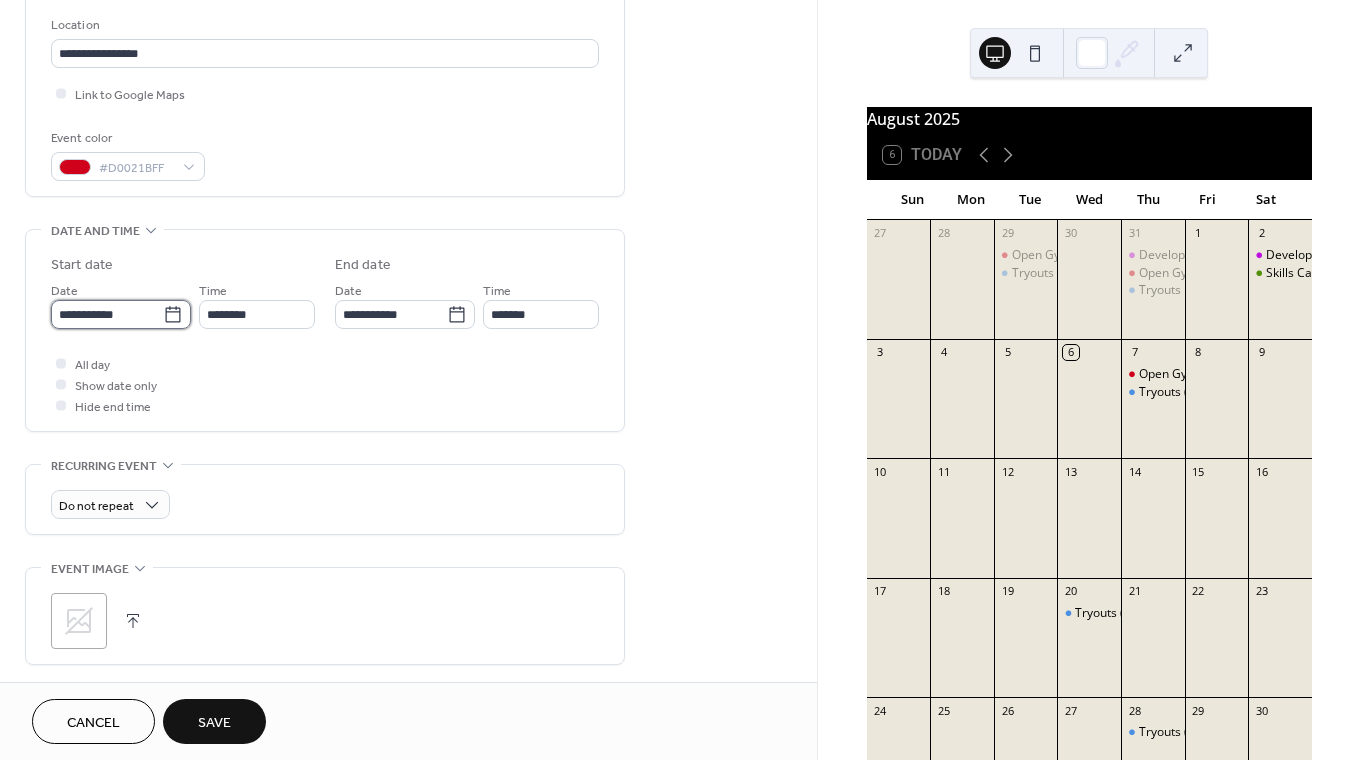 click on "**********" at bounding box center (107, 314) 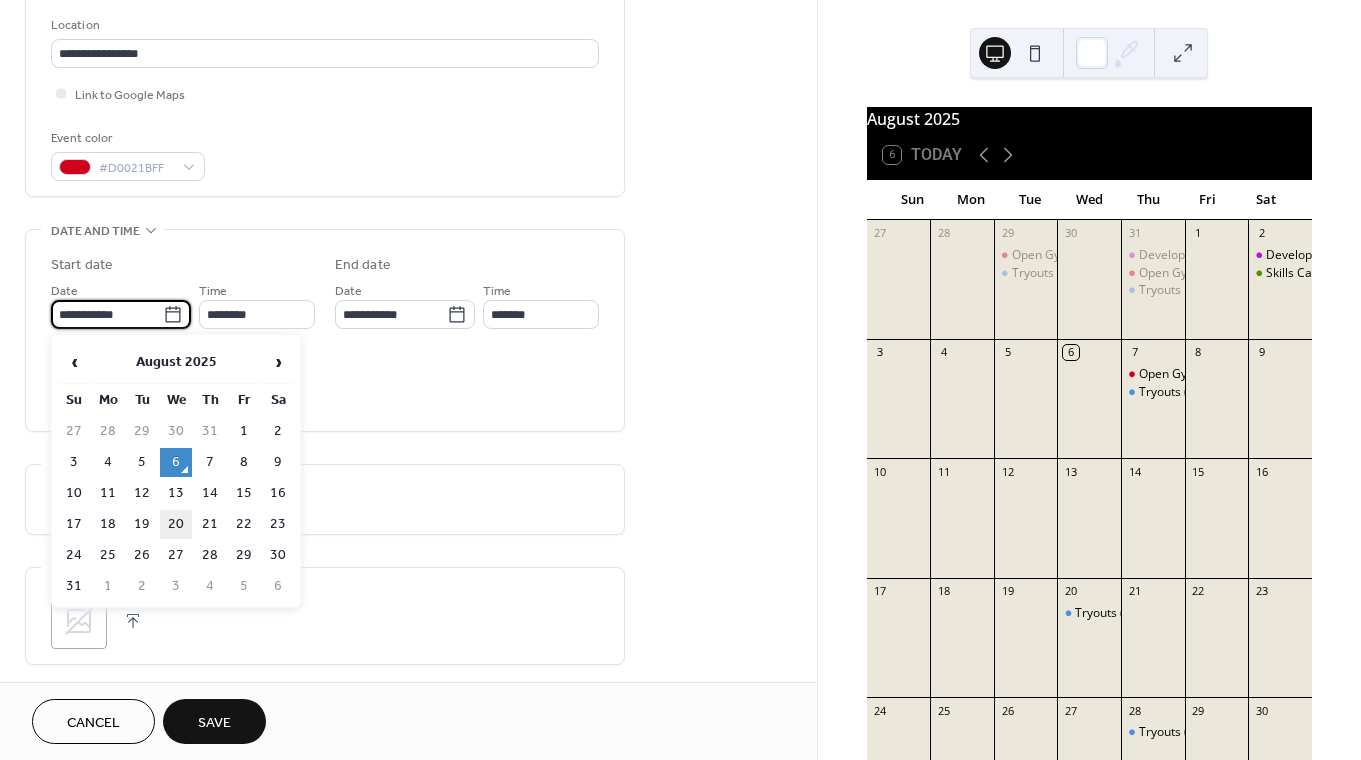 click on "20" at bounding box center [176, 524] 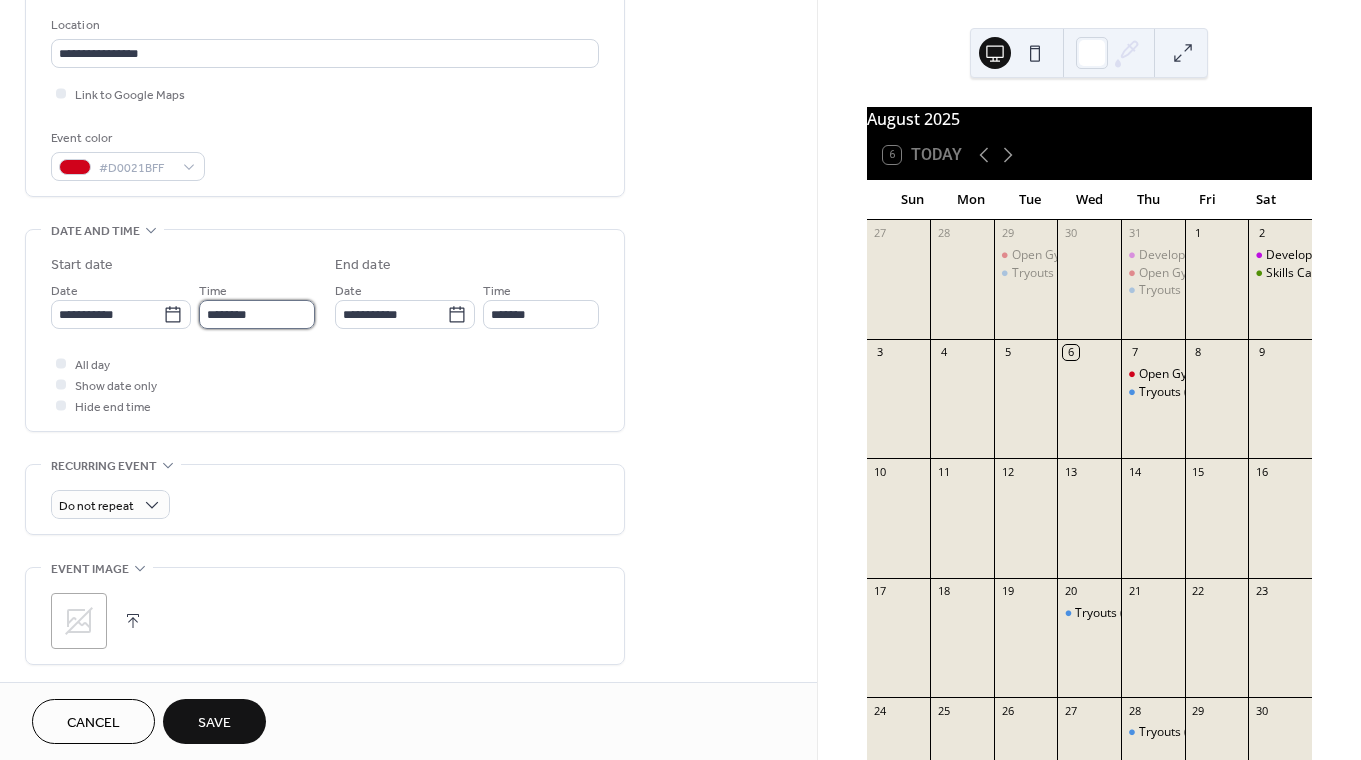click on "********" at bounding box center [257, 314] 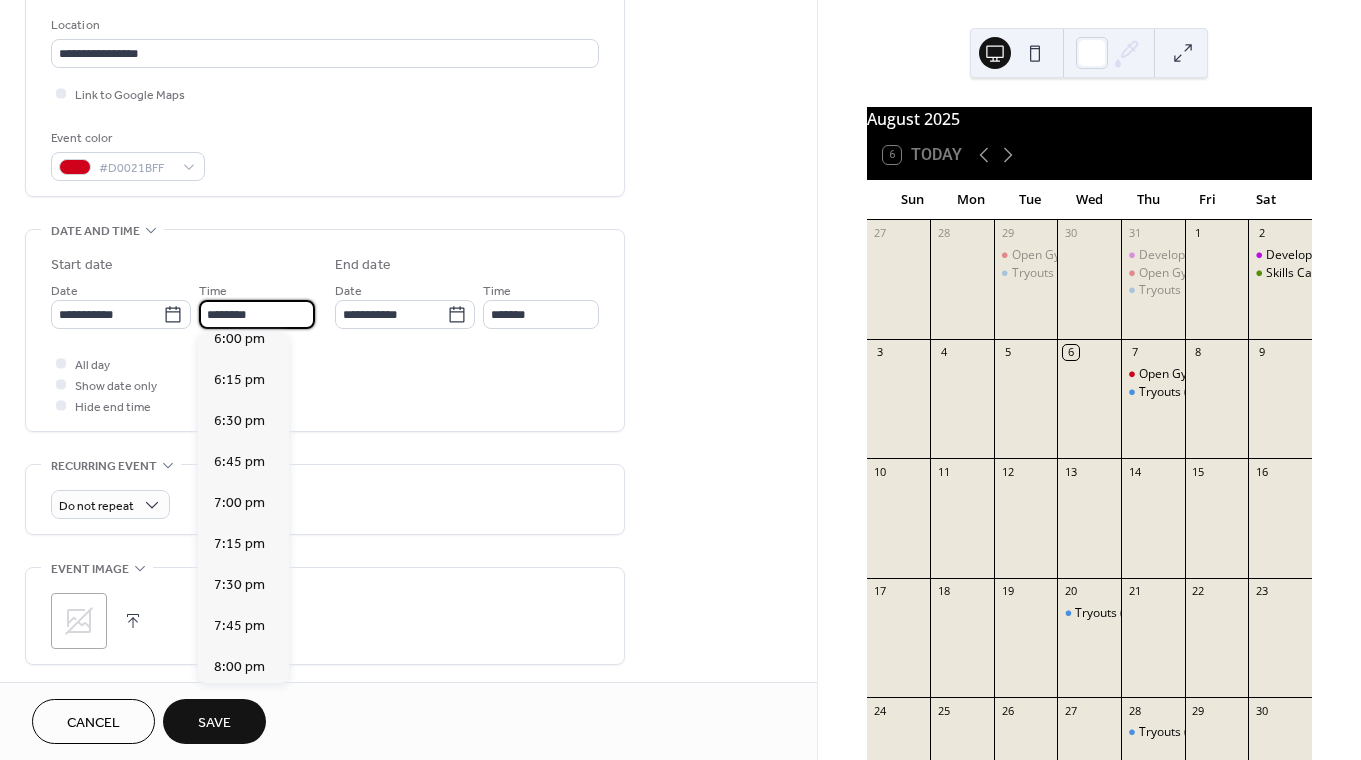 scroll, scrollTop: 2968, scrollLeft: 0, axis: vertical 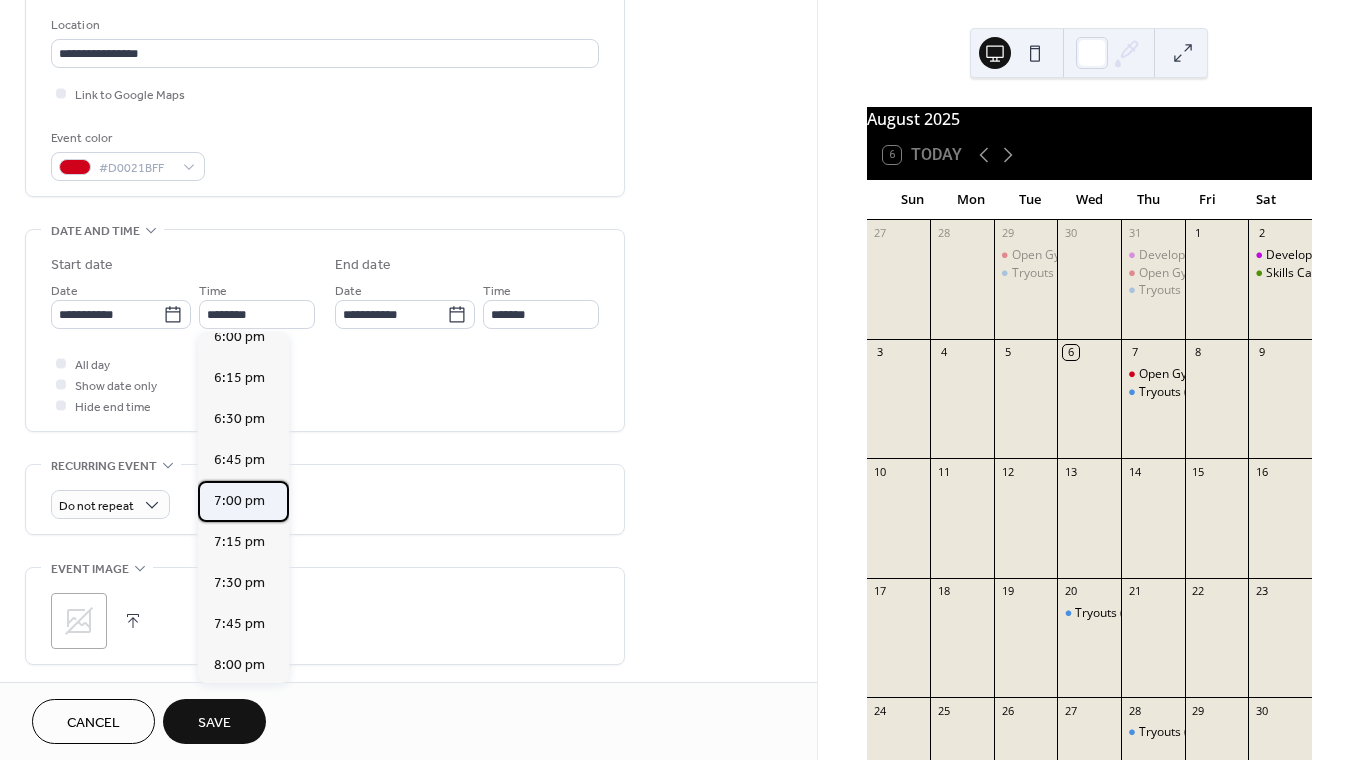 click on "7:00 pm" at bounding box center [243, 501] 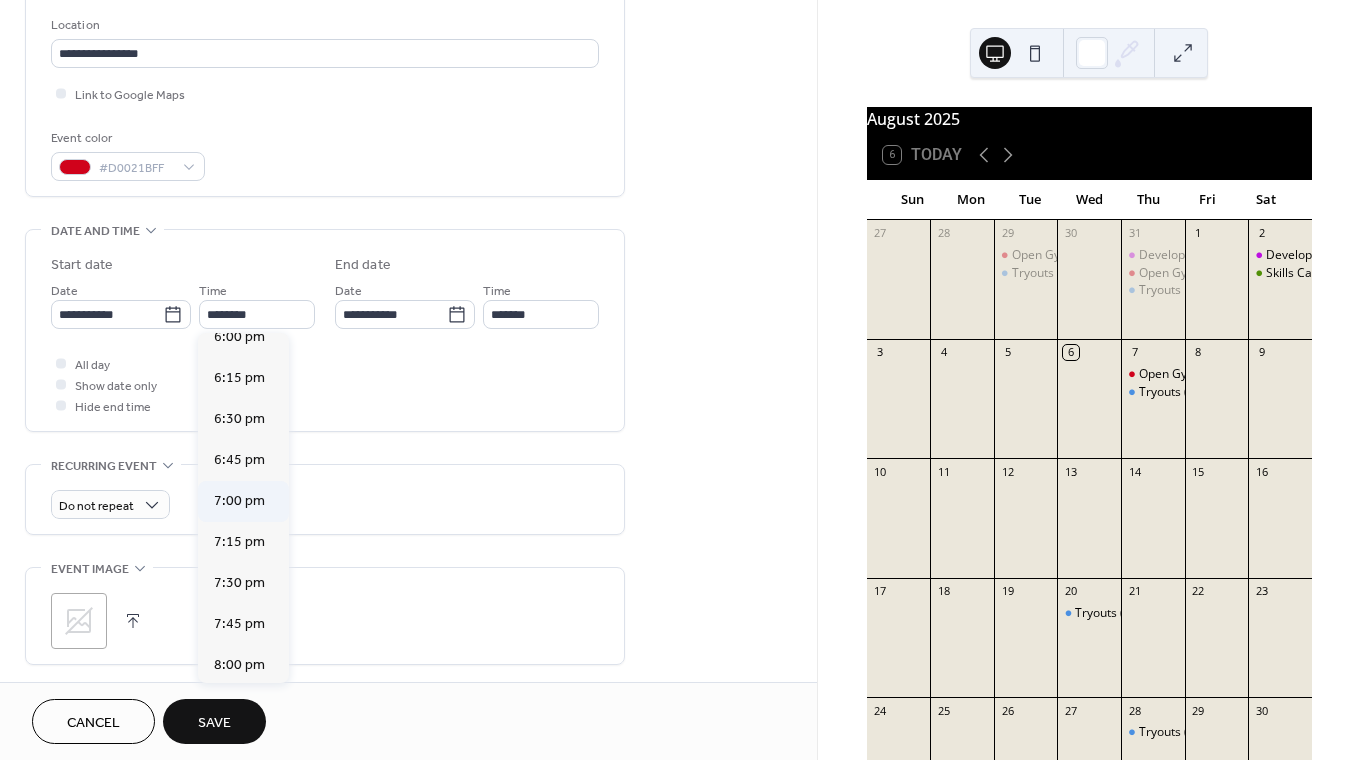 type on "*******" 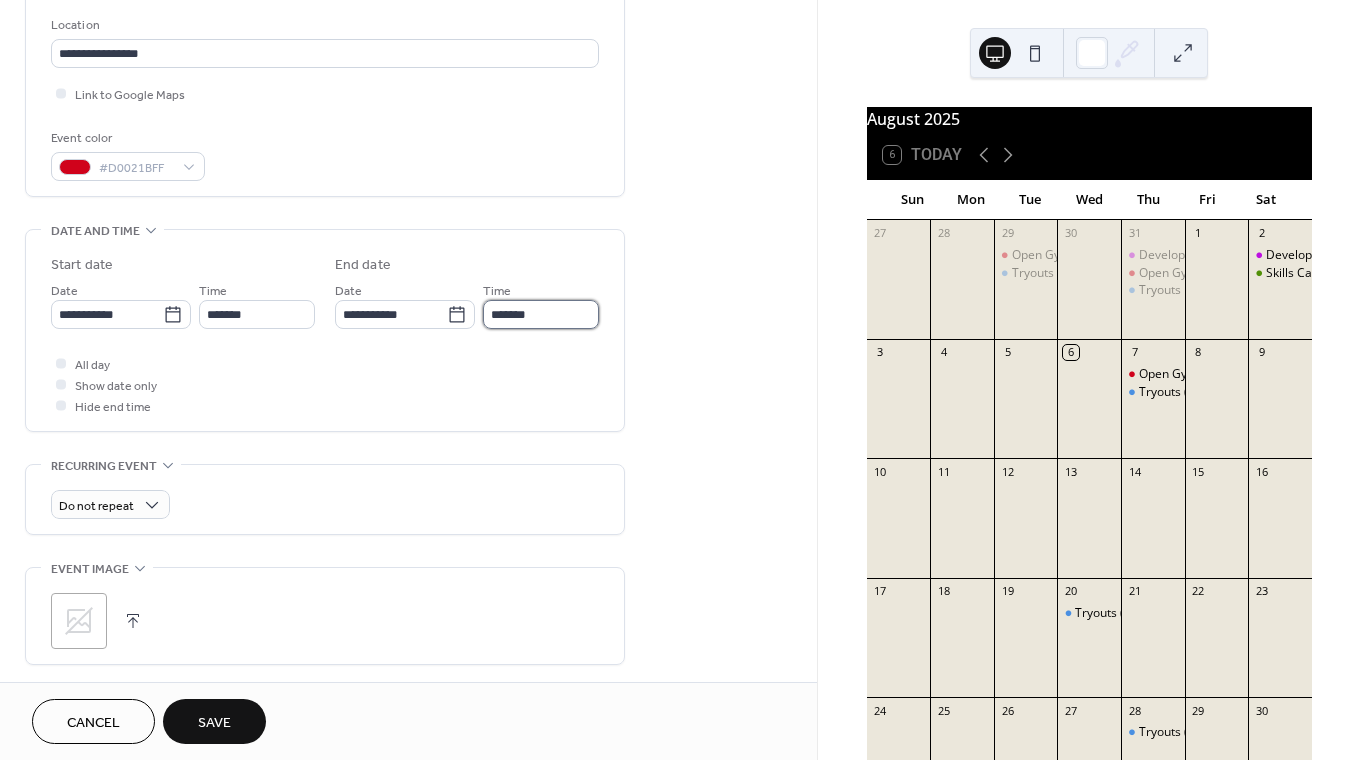 click on "*******" at bounding box center (541, 314) 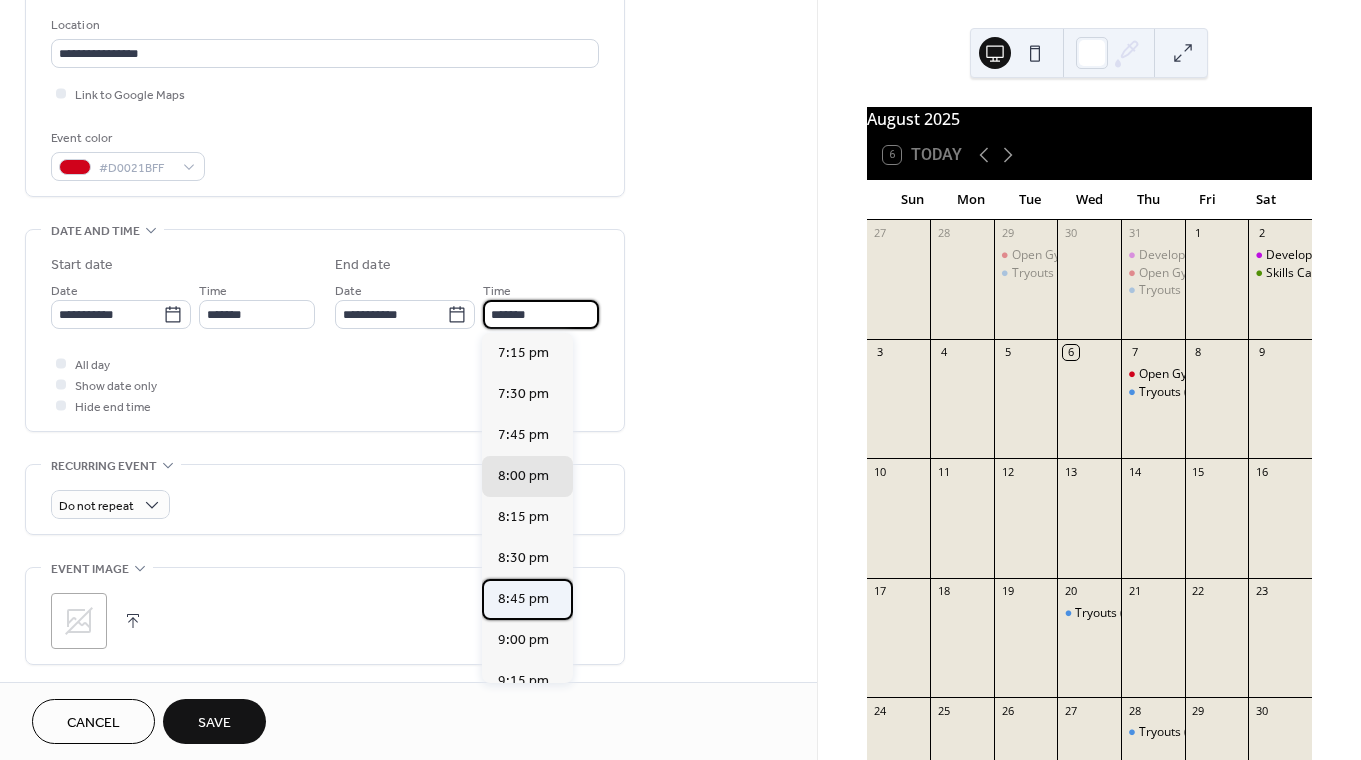 click on "8:45 pm" at bounding box center (523, 599) 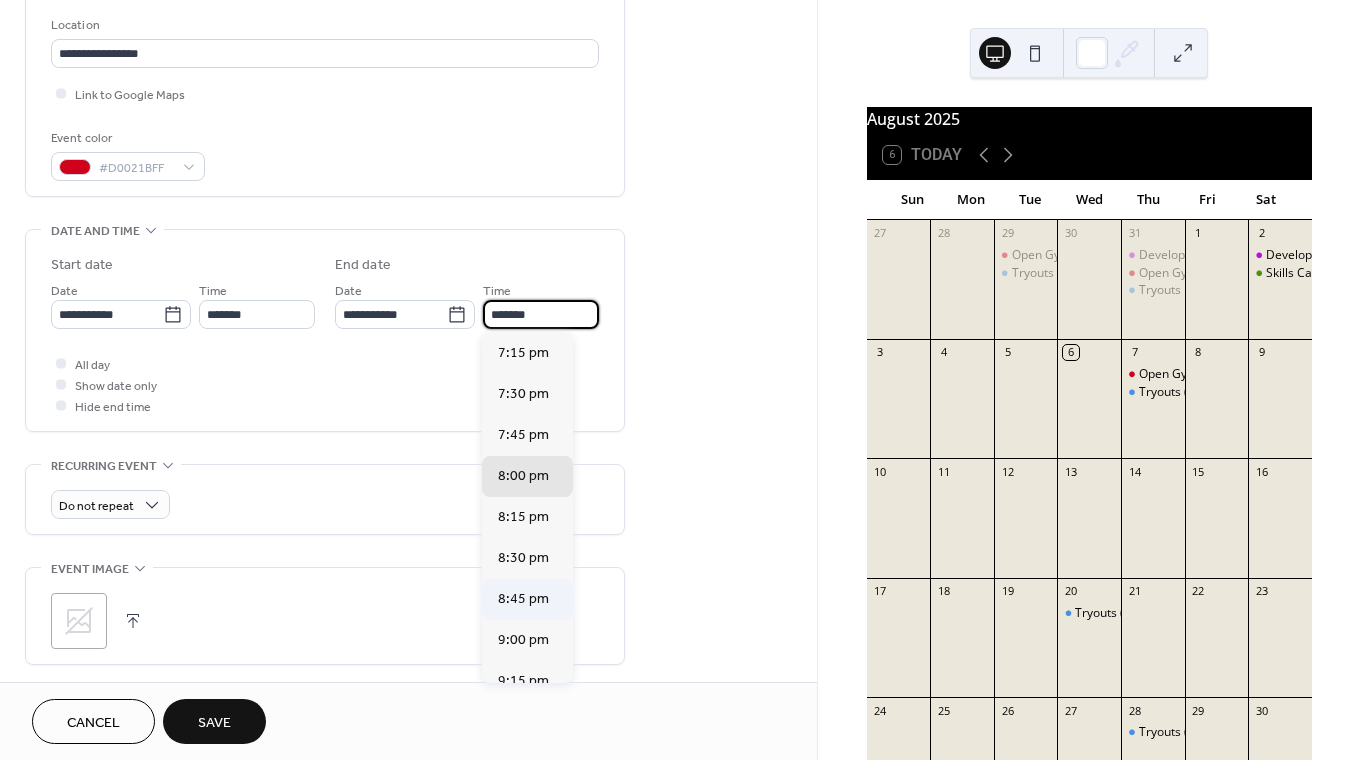 type on "*******" 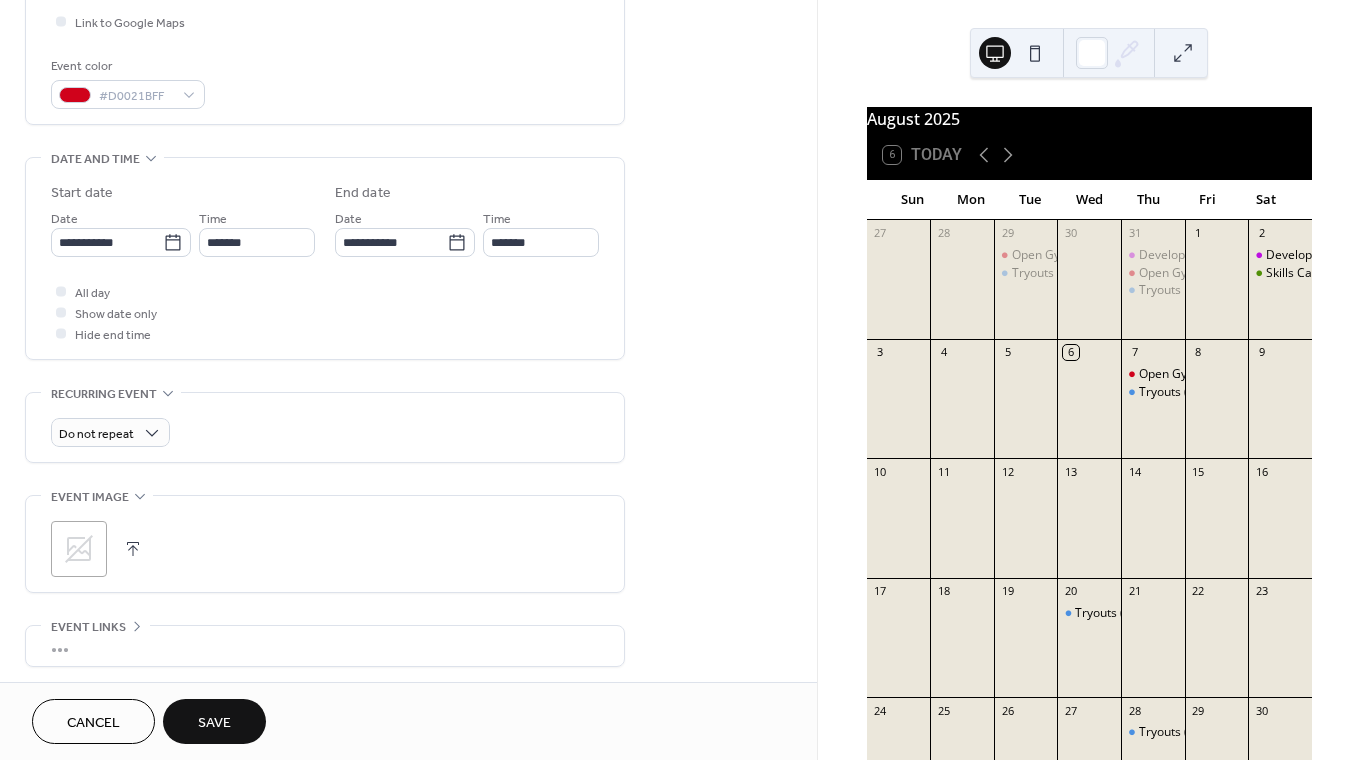 scroll, scrollTop: 510, scrollLeft: 0, axis: vertical 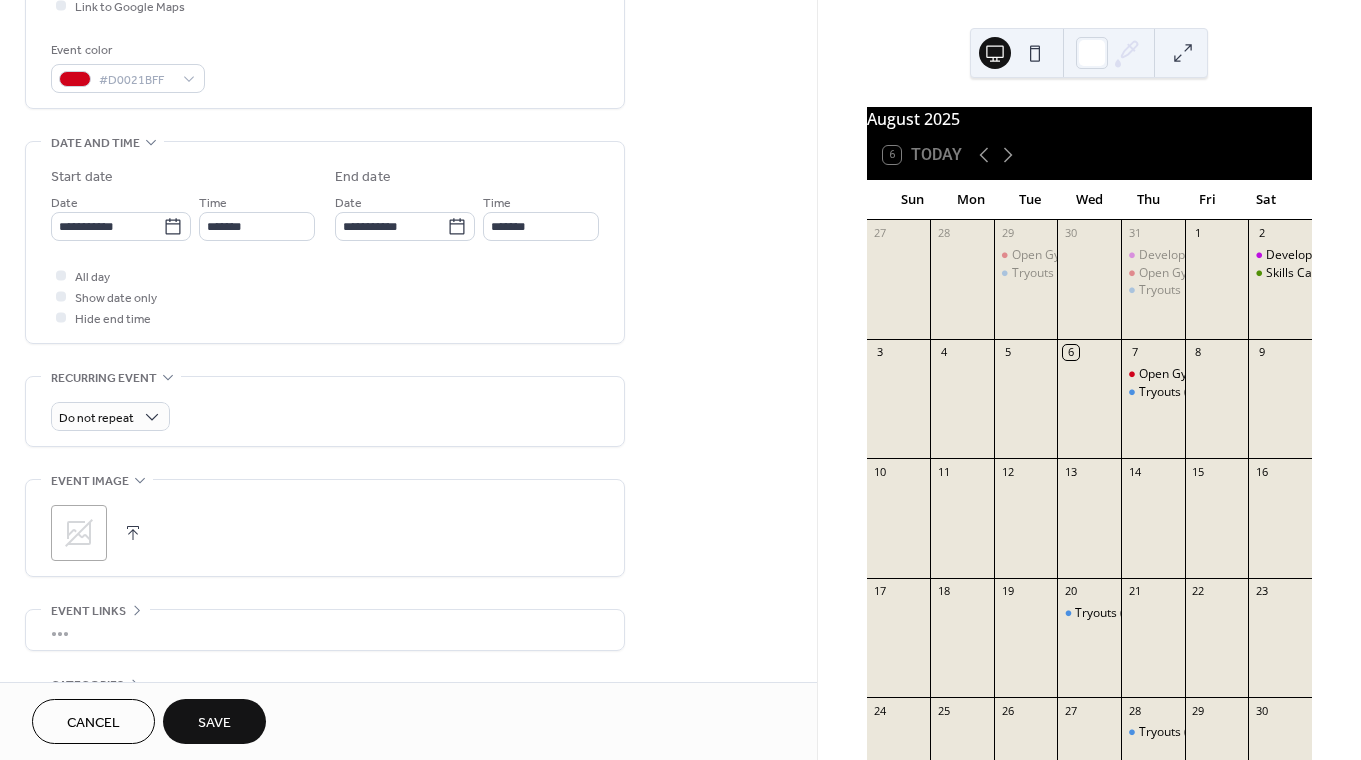 click on "Save" at bounding box center (214, 723) 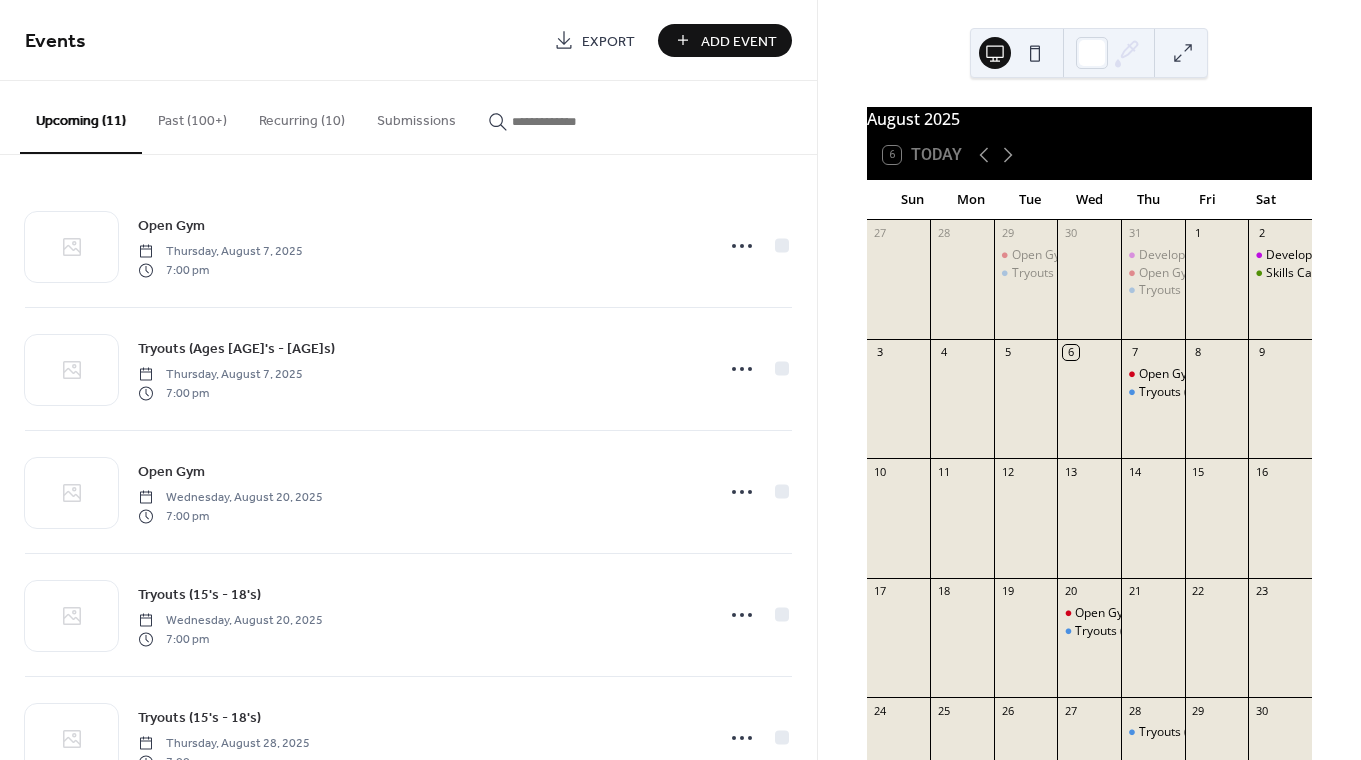 click on "Add Event" at bounding box center (739, 41) 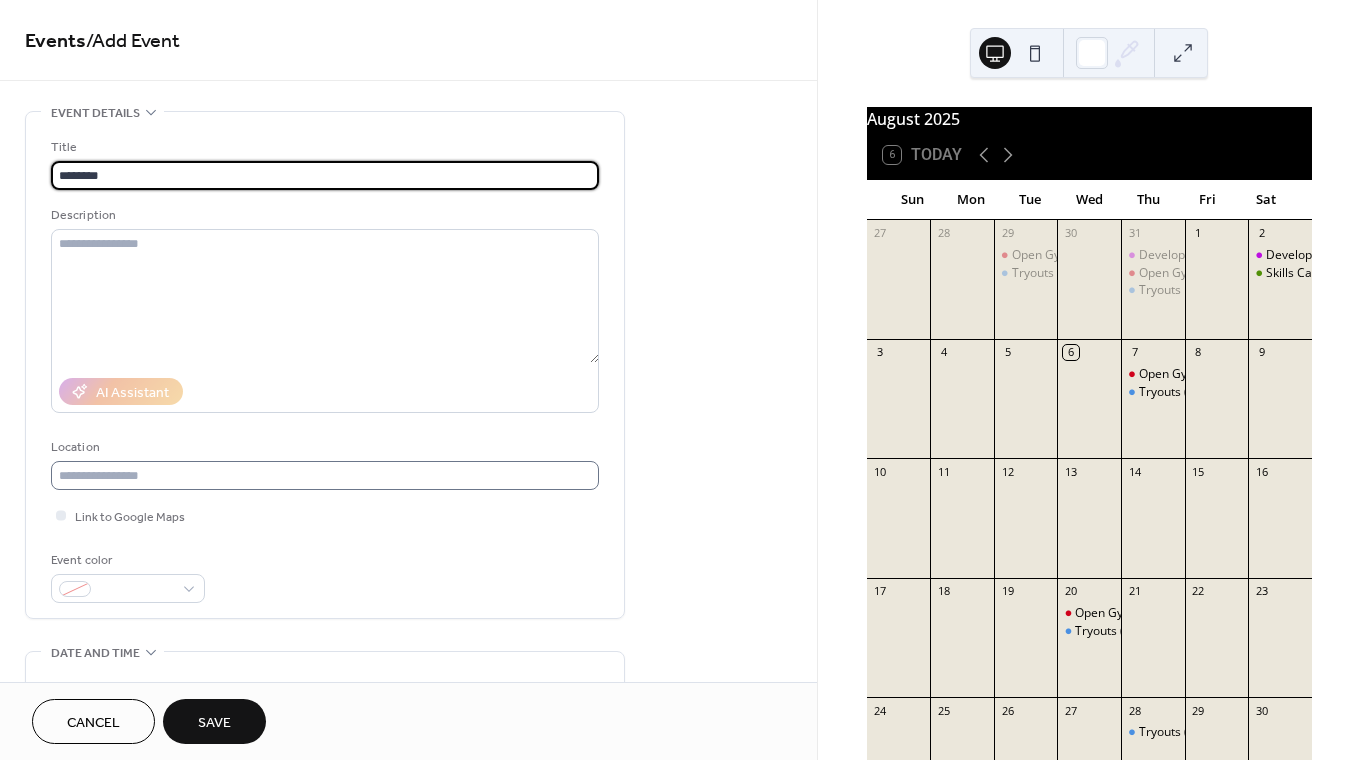 type on "********" 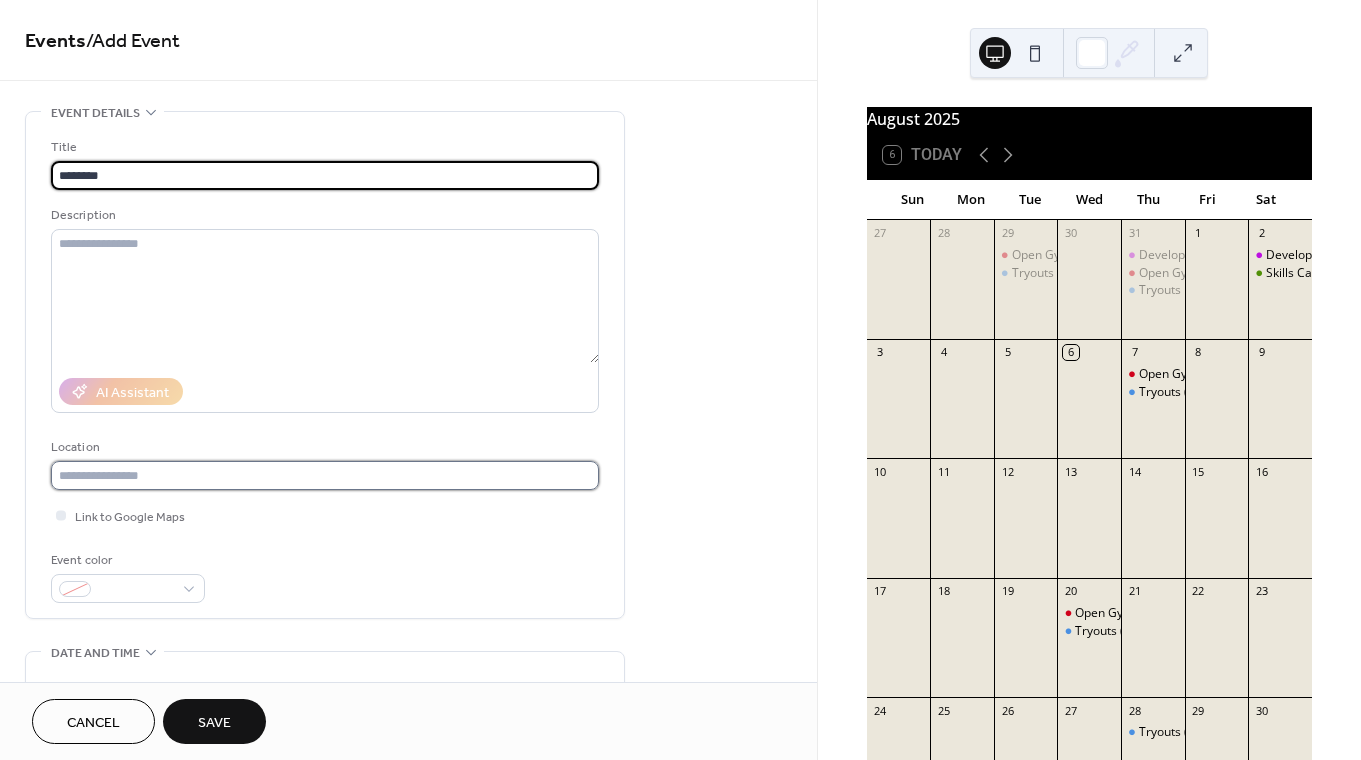 click at bounding box center (325, 475) 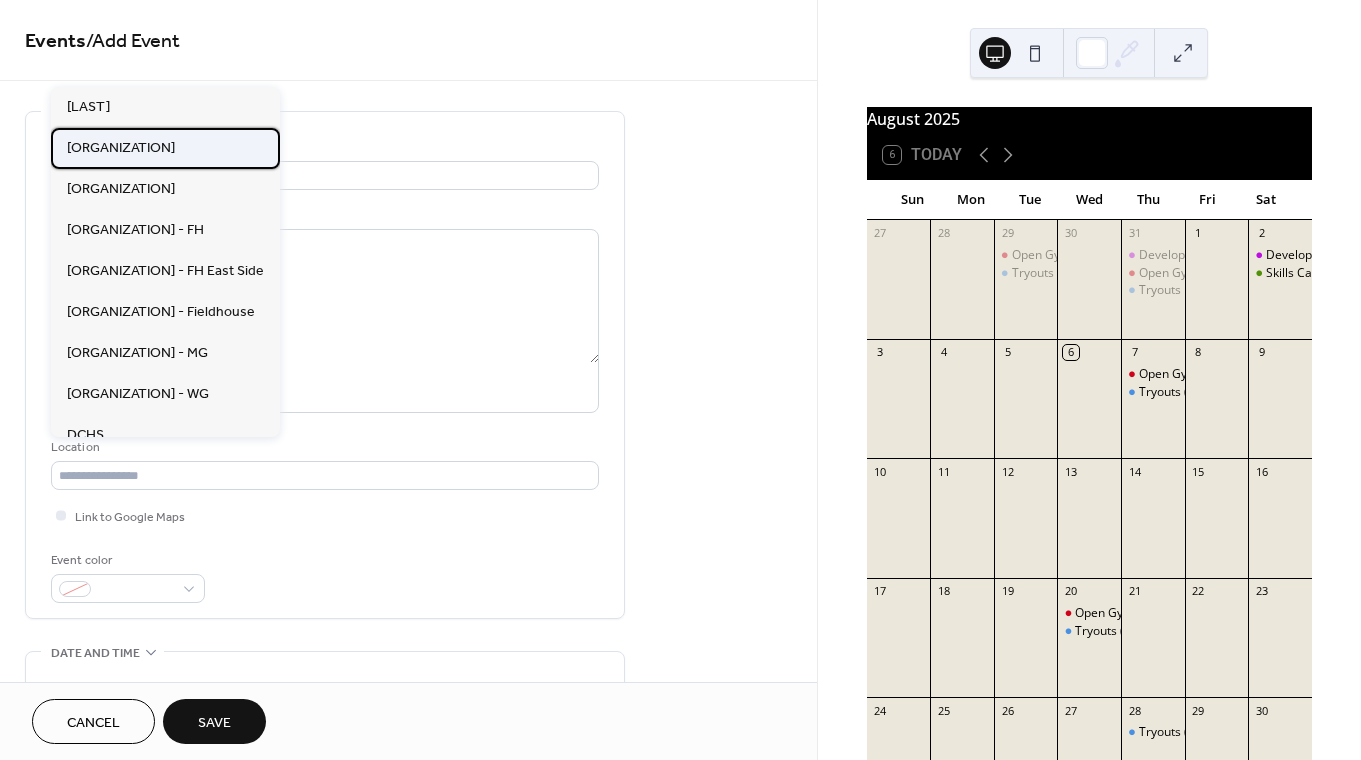 click on "[ORGANIZATION]" at bounding box center (121, 148) 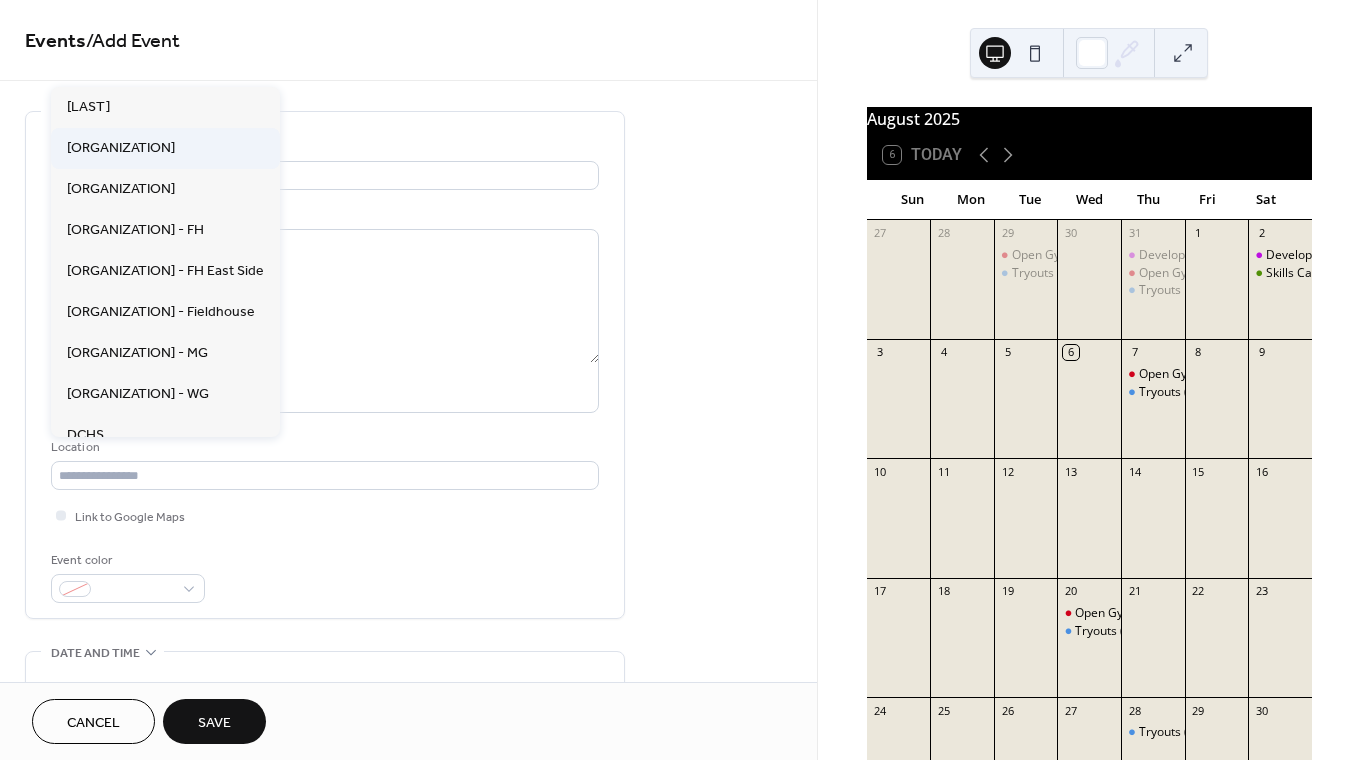 type on "**********" 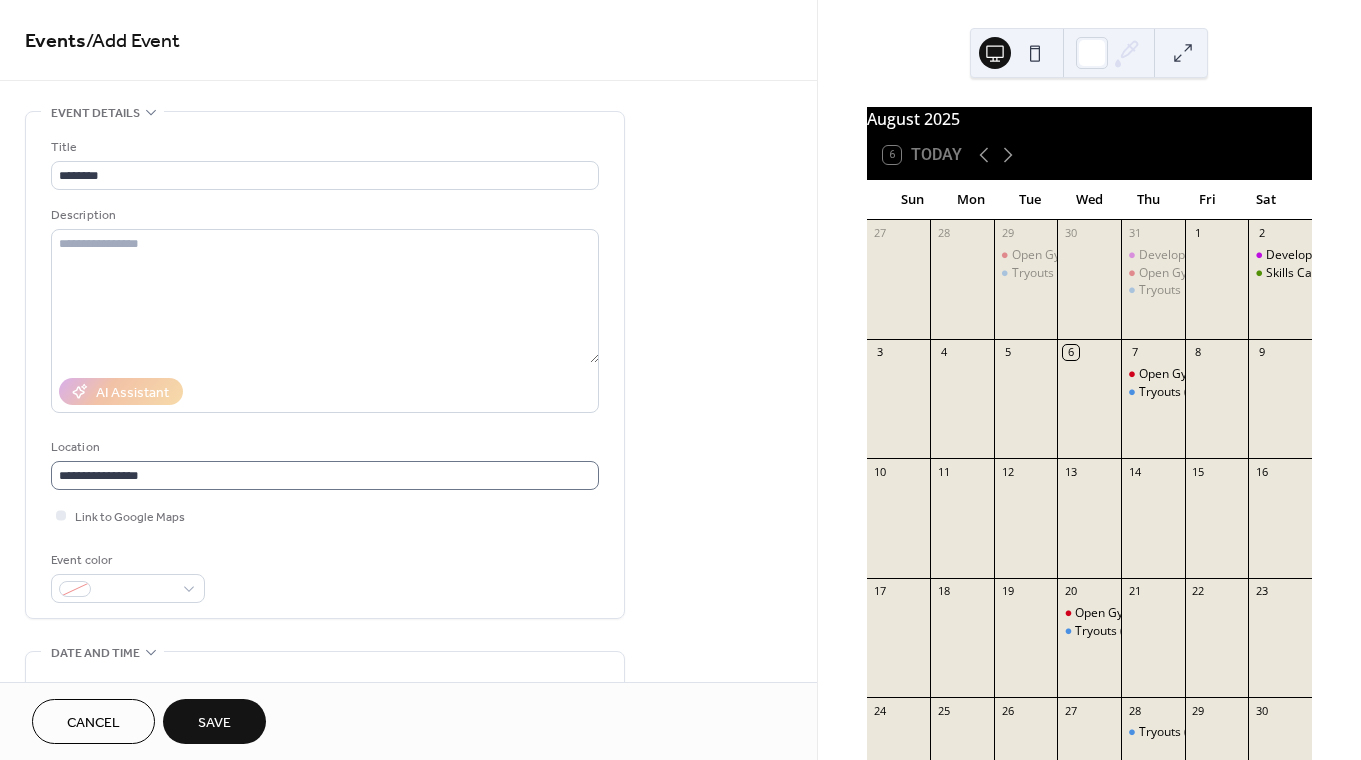 scroll, scrollTop: 1, scrollLeft: 0, axis: vertical 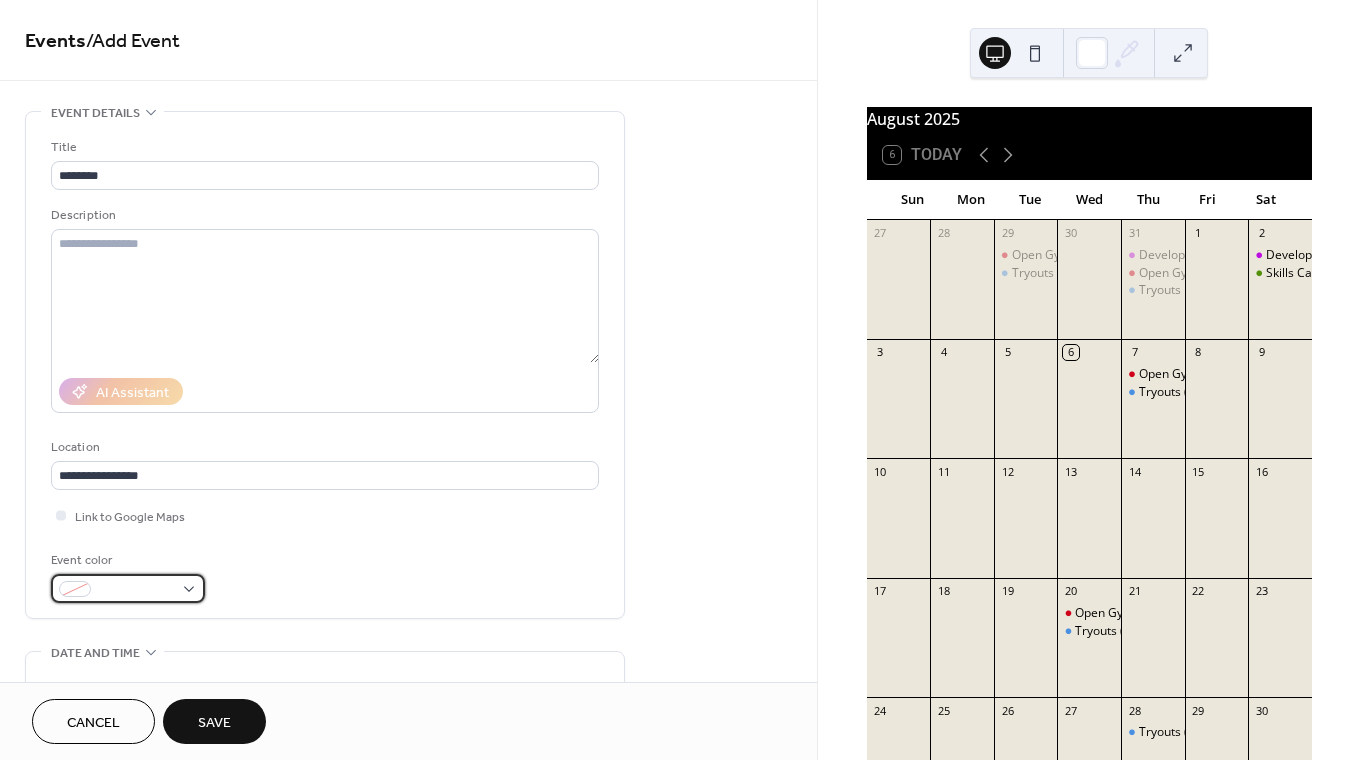 click at bounding box center [128, 588] 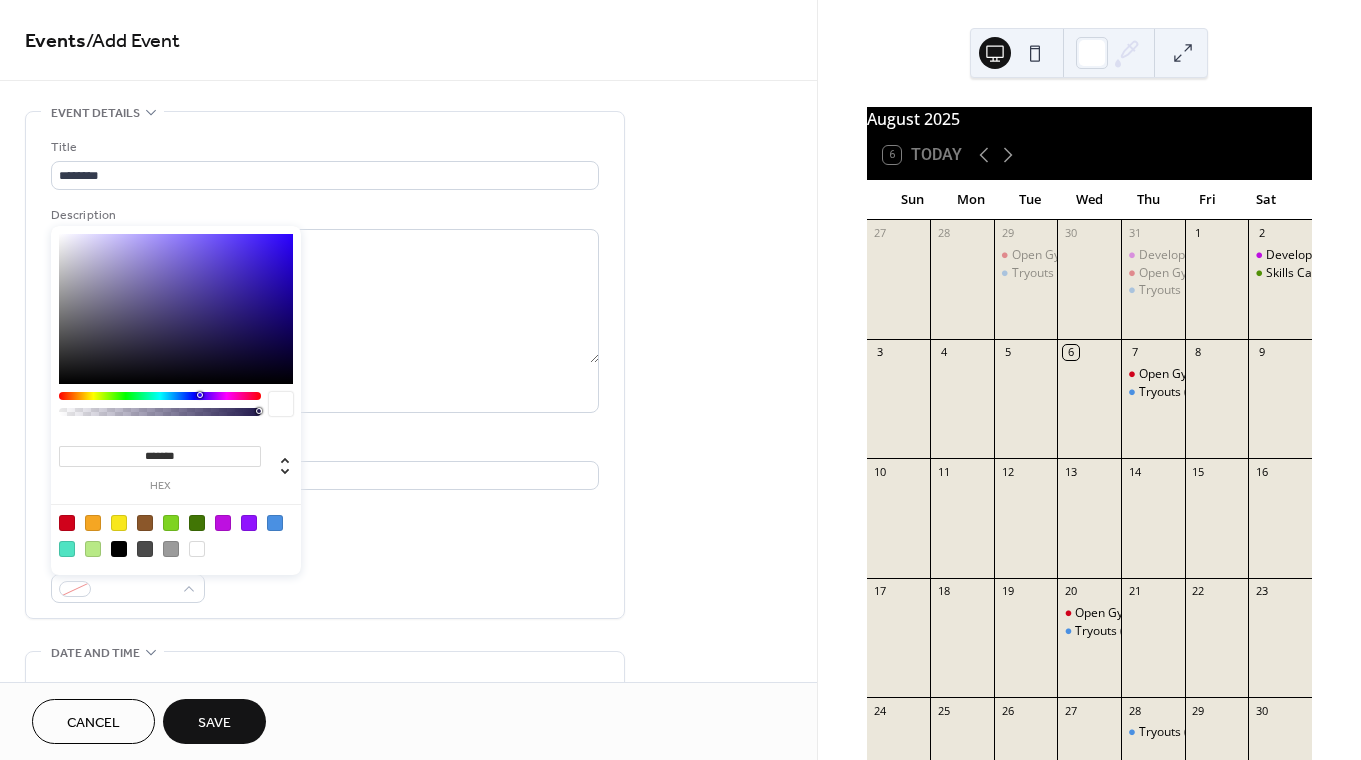 click at bounding box center [67, 523] 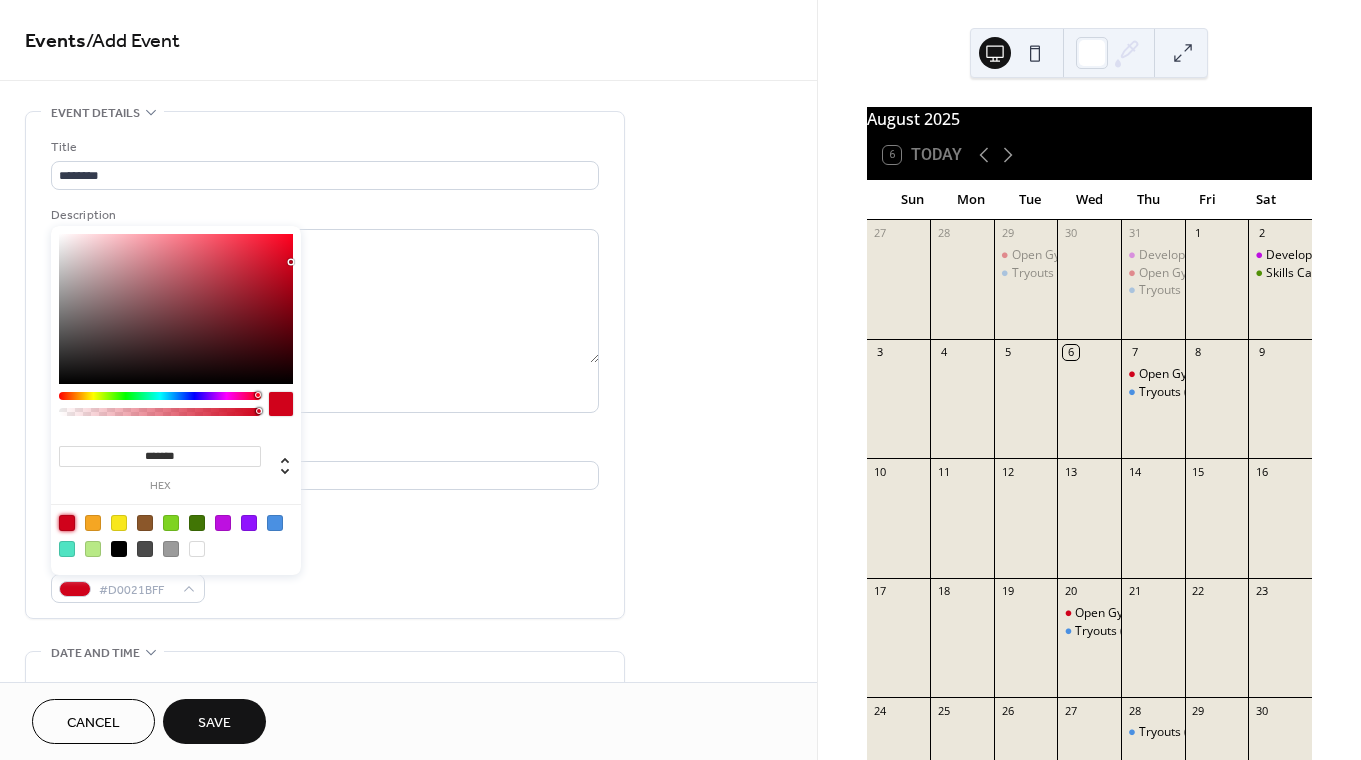 click on "Event color #D0021BFF" at bounding box center [325, 576] 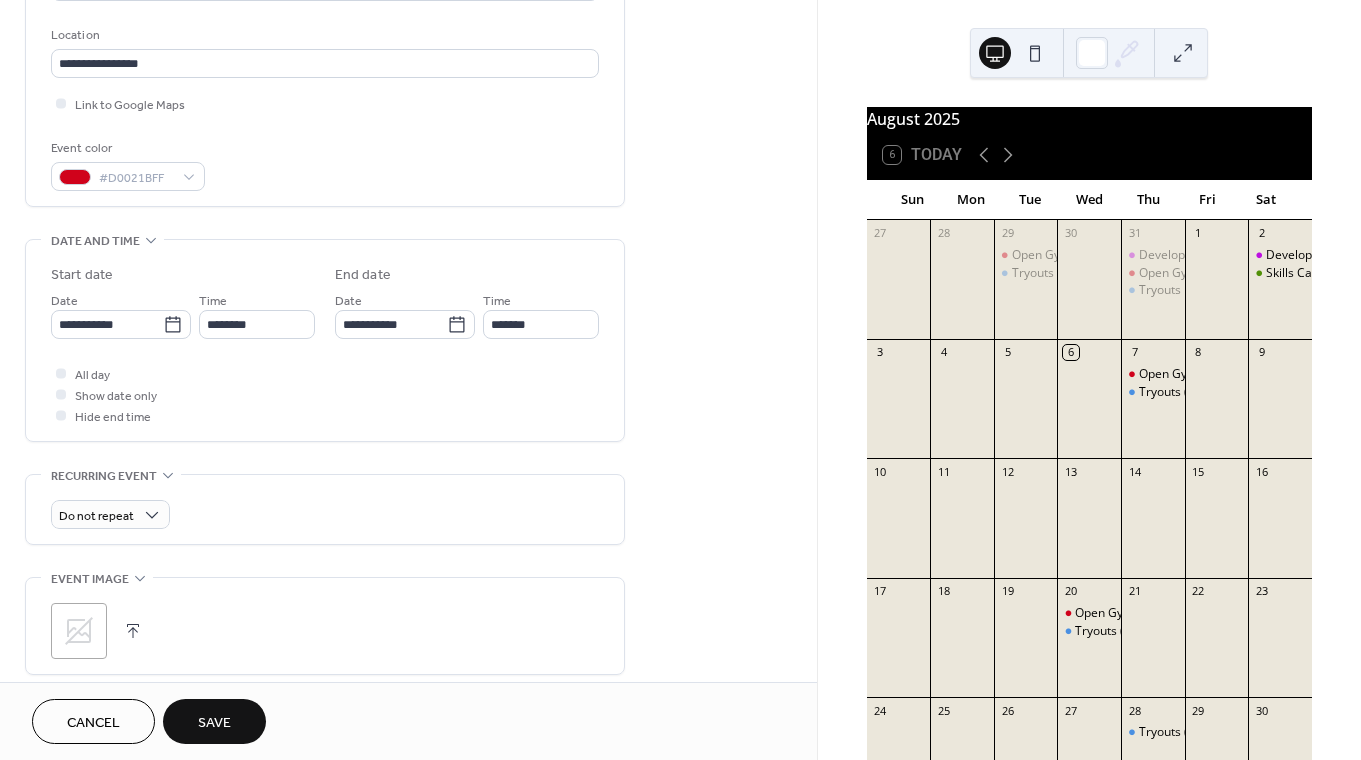 scroll, scrollTop: 400, scrollLeft: 0, axis: vertical 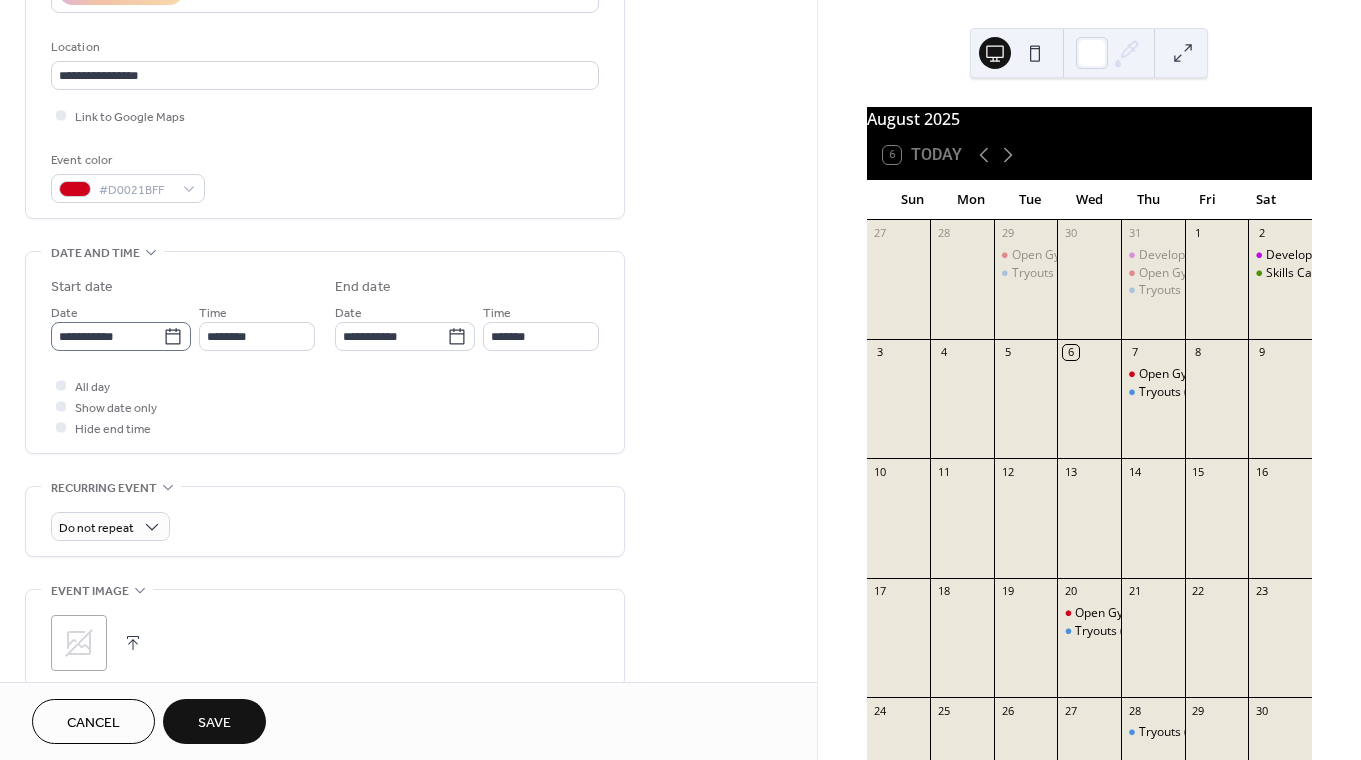 click 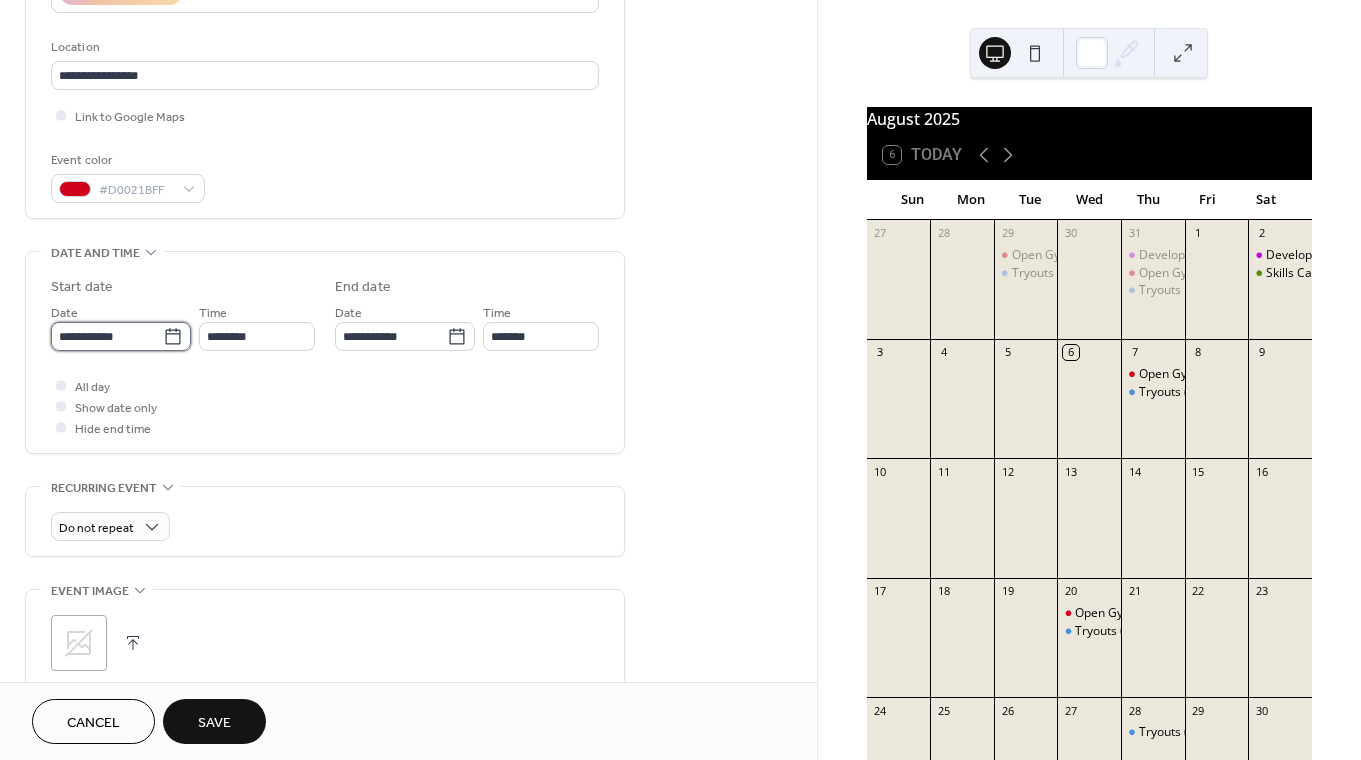 click on "**********" at bounding box center (107, 336) 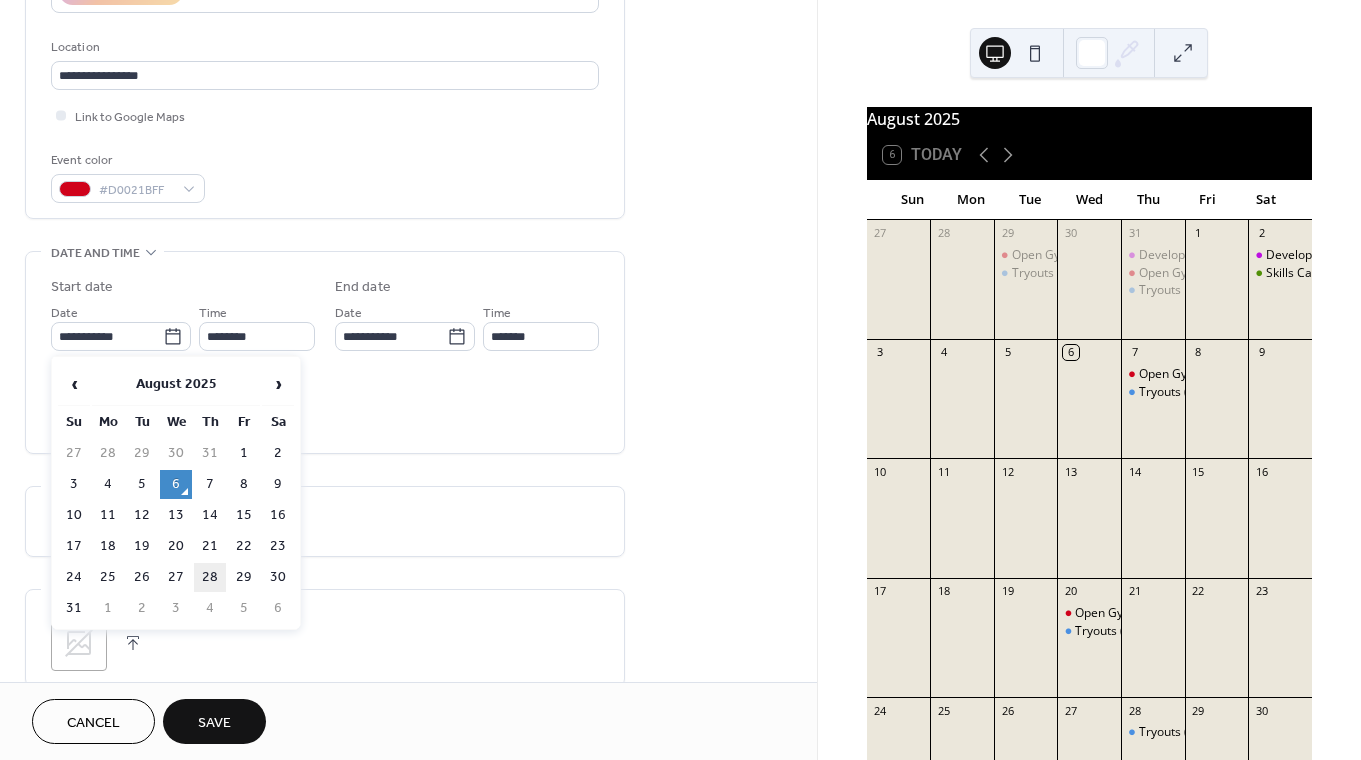 click on "28" at bounding box center (210, 577) 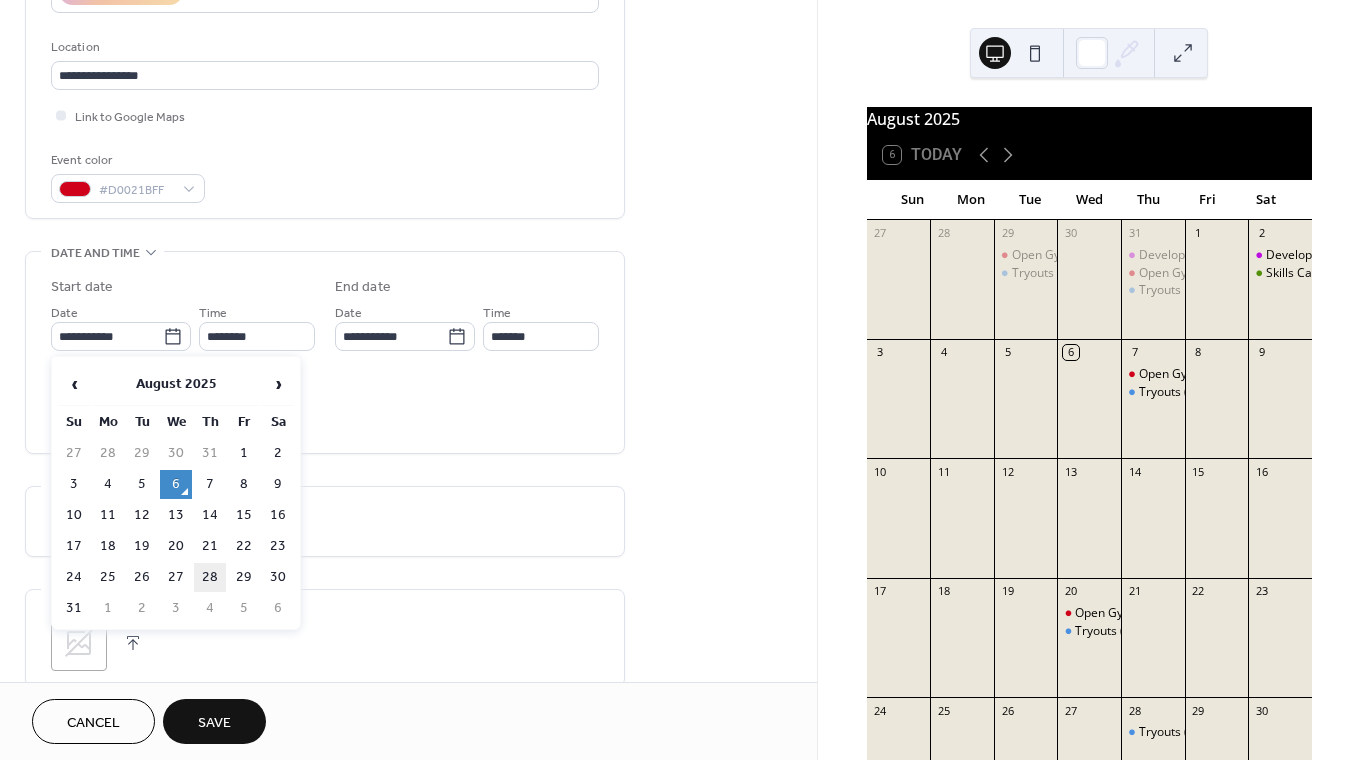 type on "**********" 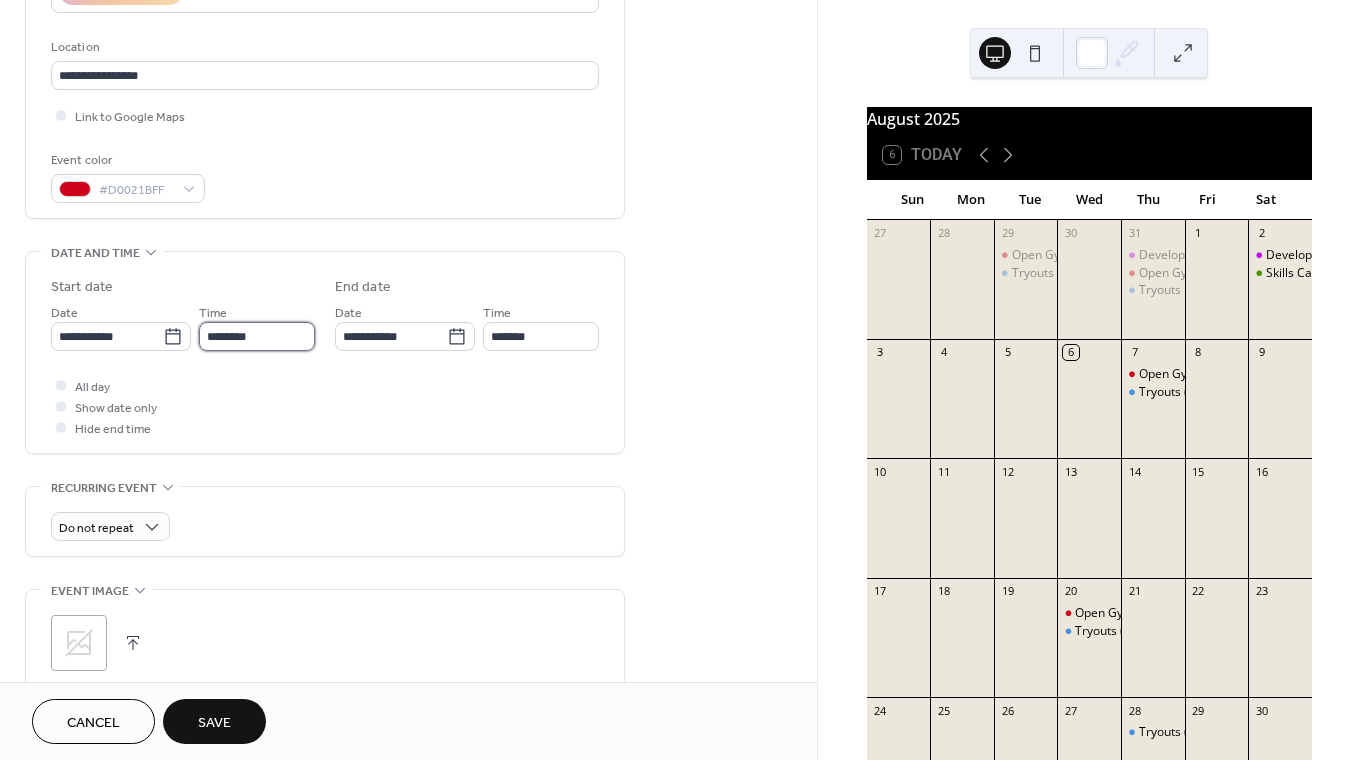 click on "********" at bounding box center [257, 336] 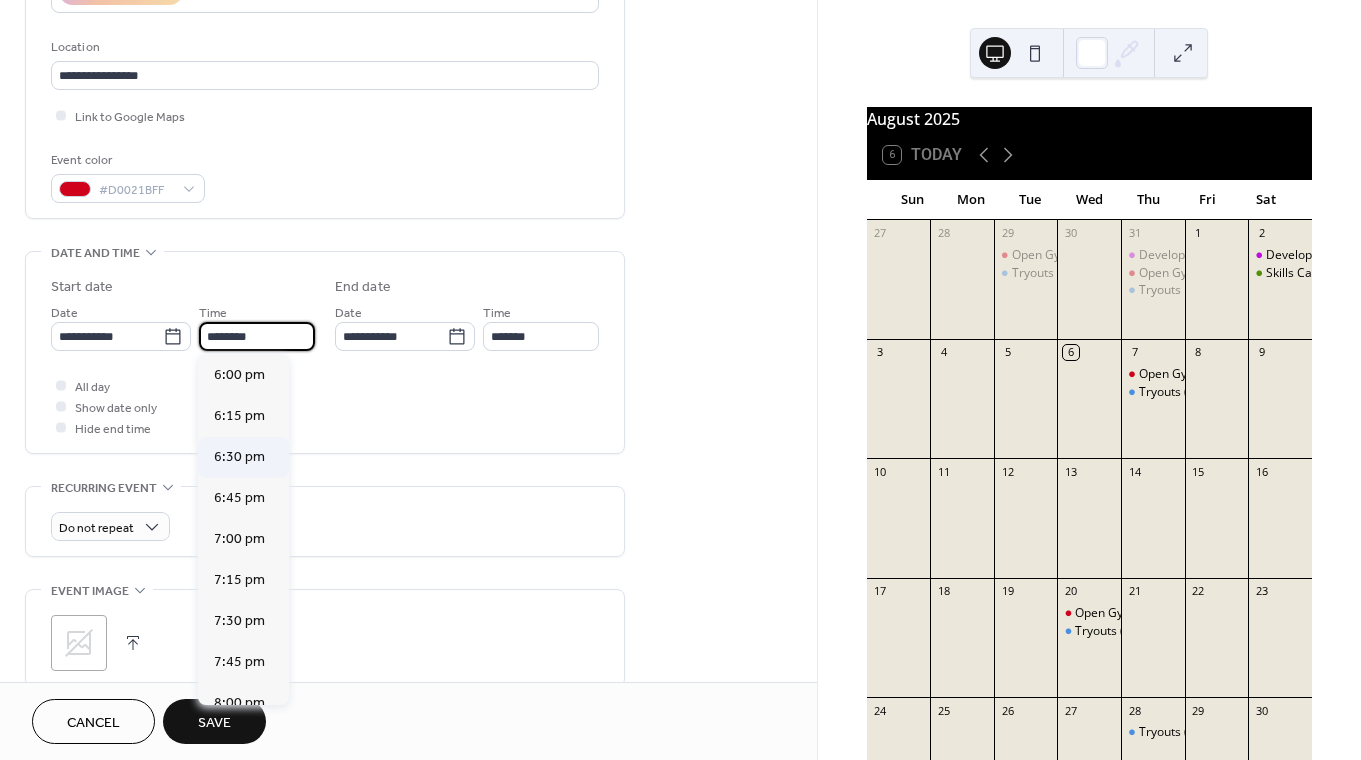 scroll, scrollTop: 2951, scrollLeft: 0, axis: vertical 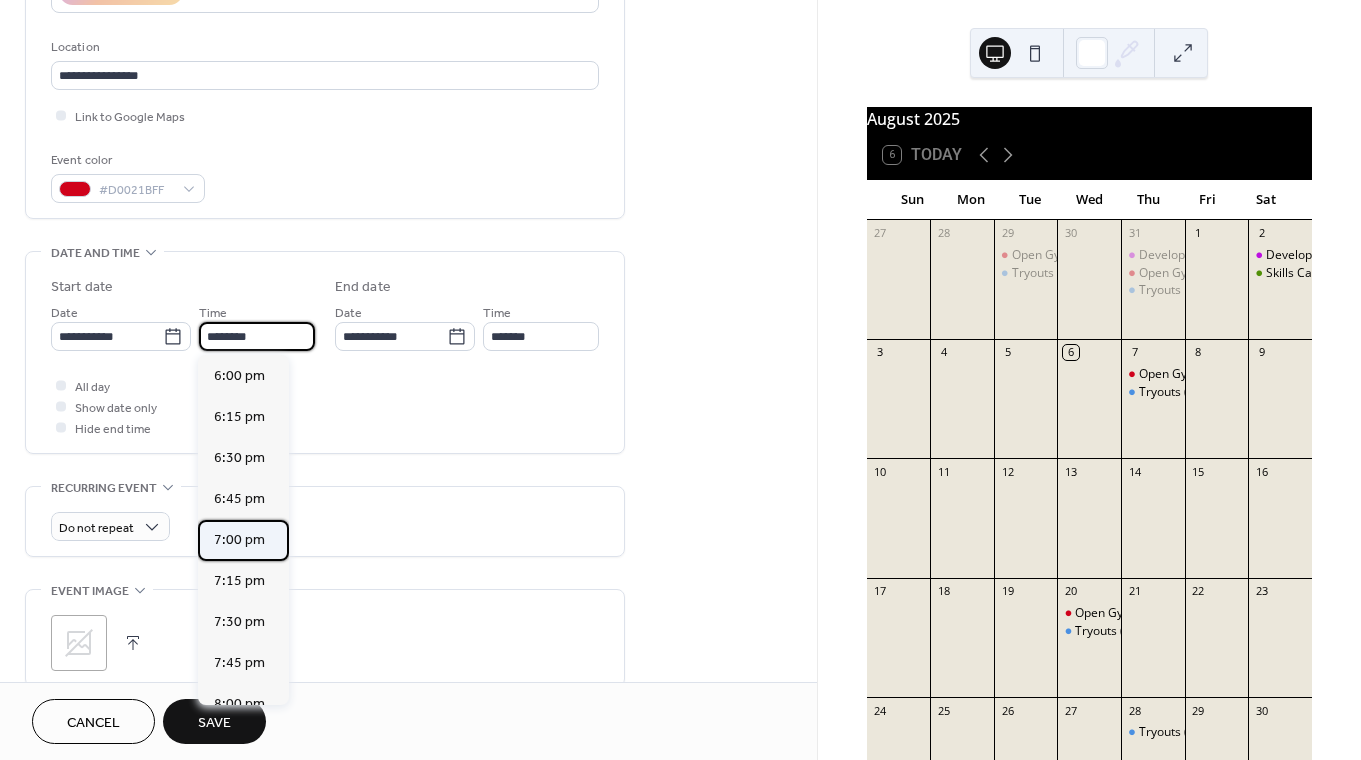 click on "7:00 pm" at bounding box center [239, 540] 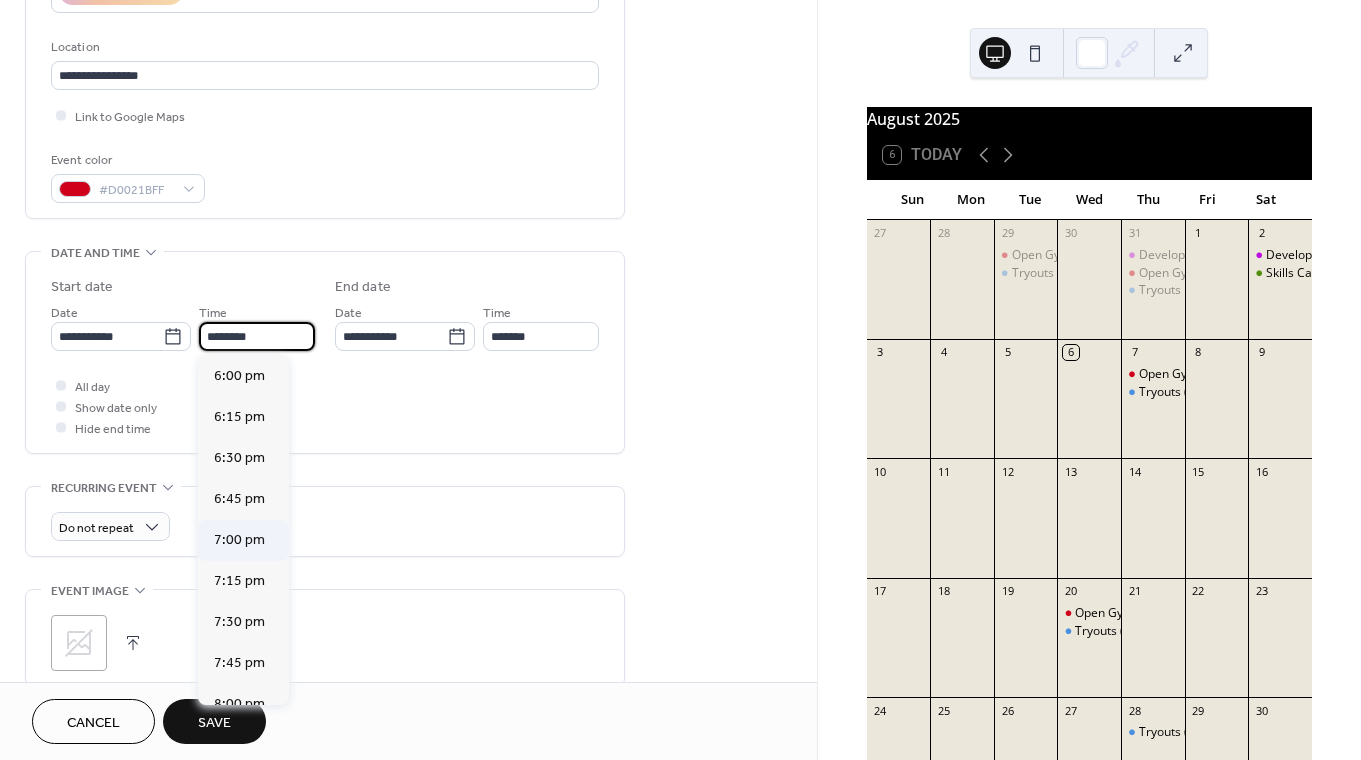 type on "*******" 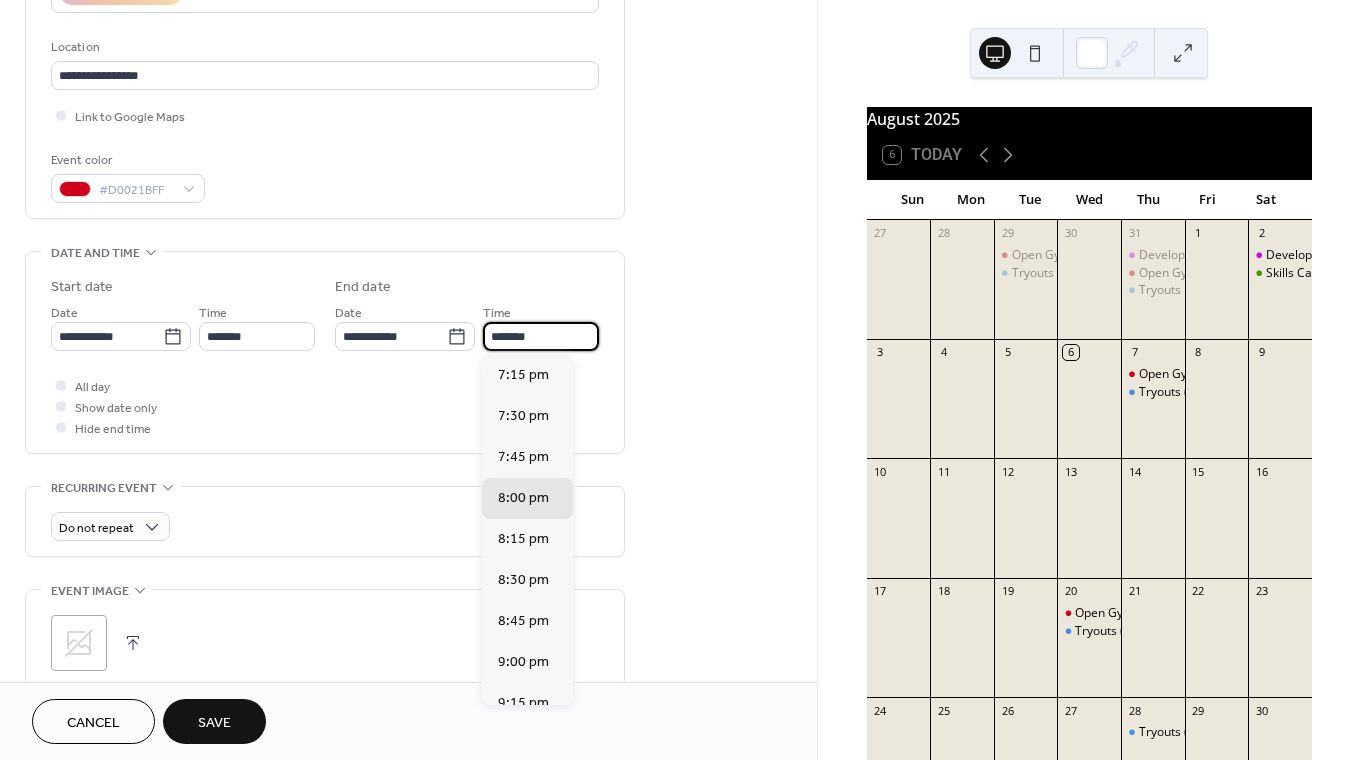 click on "*******" at bounding box center [541, 336] 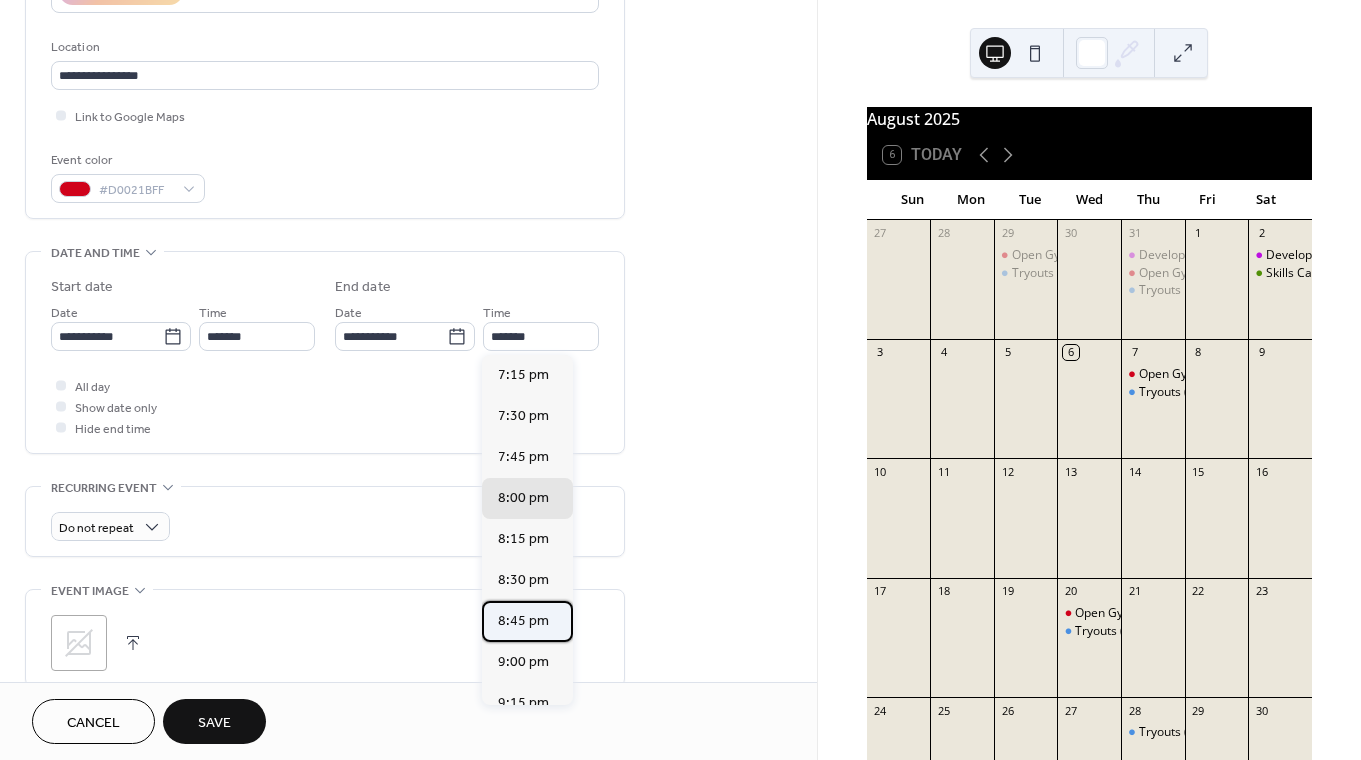 click on "8:45 pm" at bounding box center (523, 621) 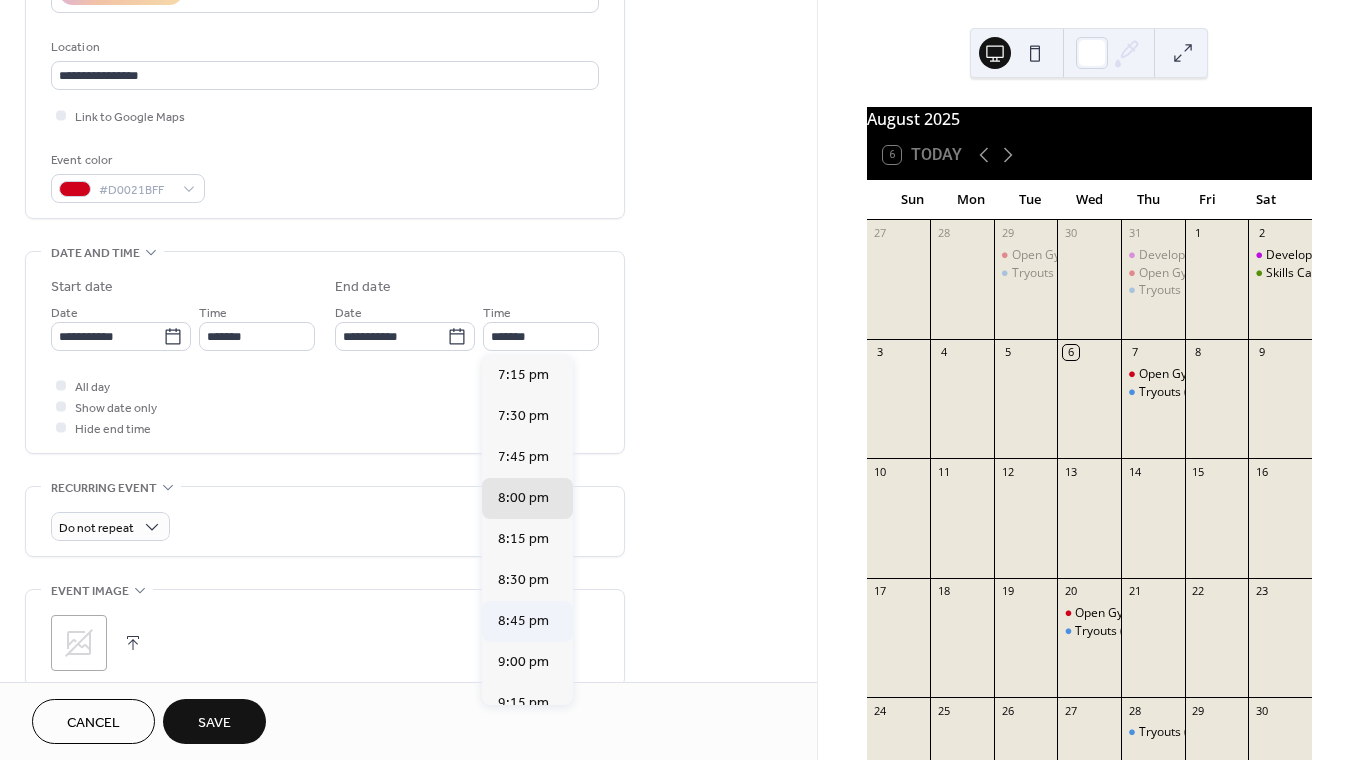 type on "*******" 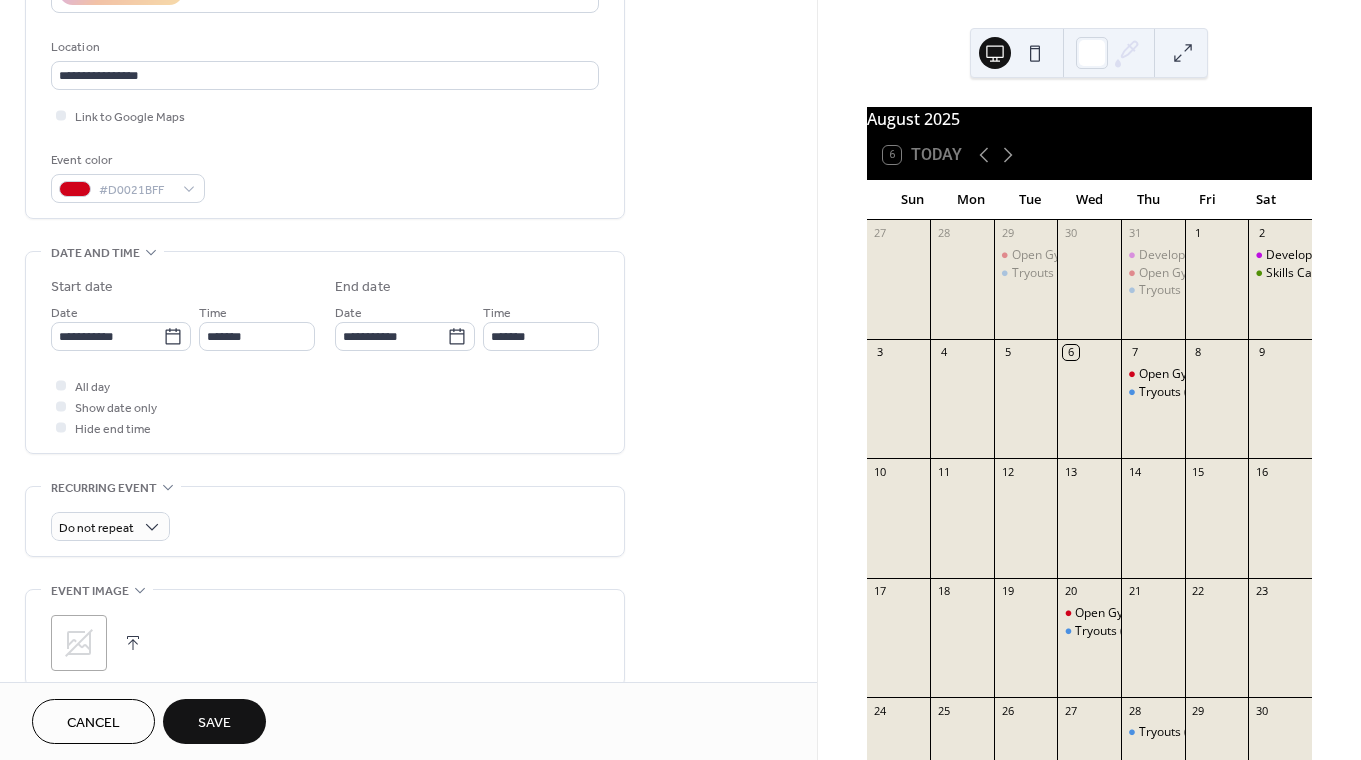 click on "Save" at bounding box center [214, 723] 